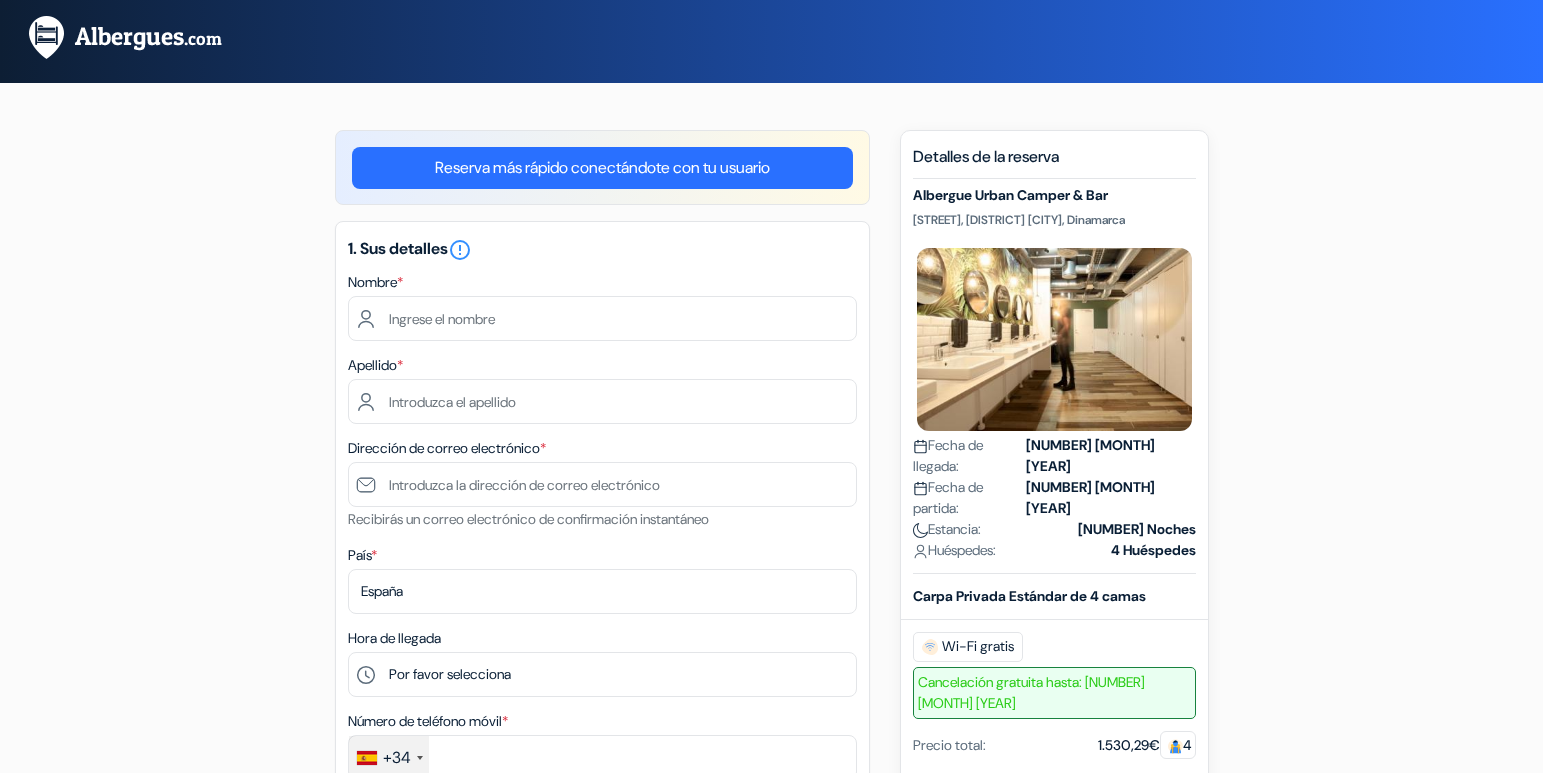 scroll, scrollTop: 0, scrollLeft: 0, axis: both 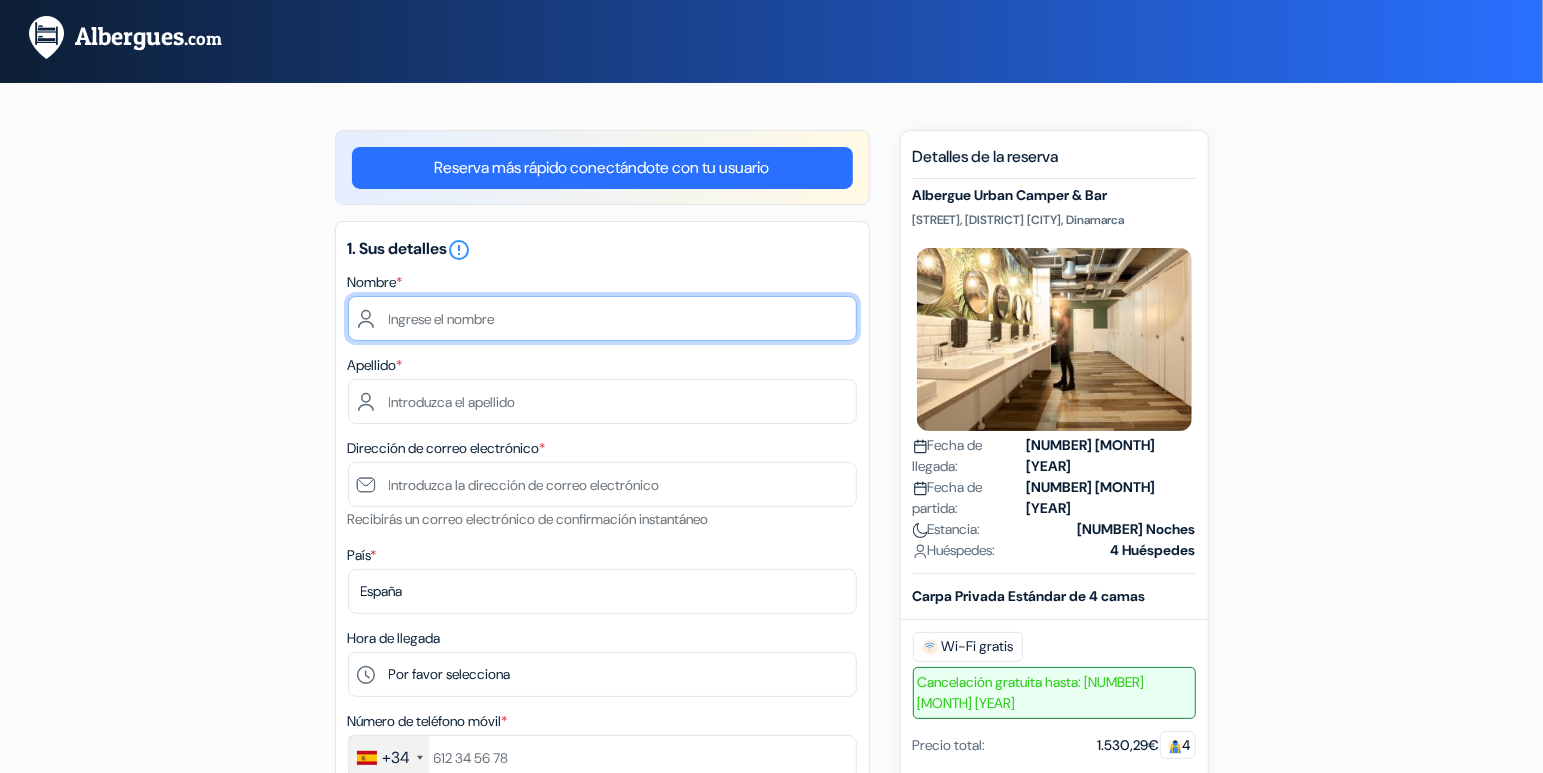 click at bounding box center (602, 318) 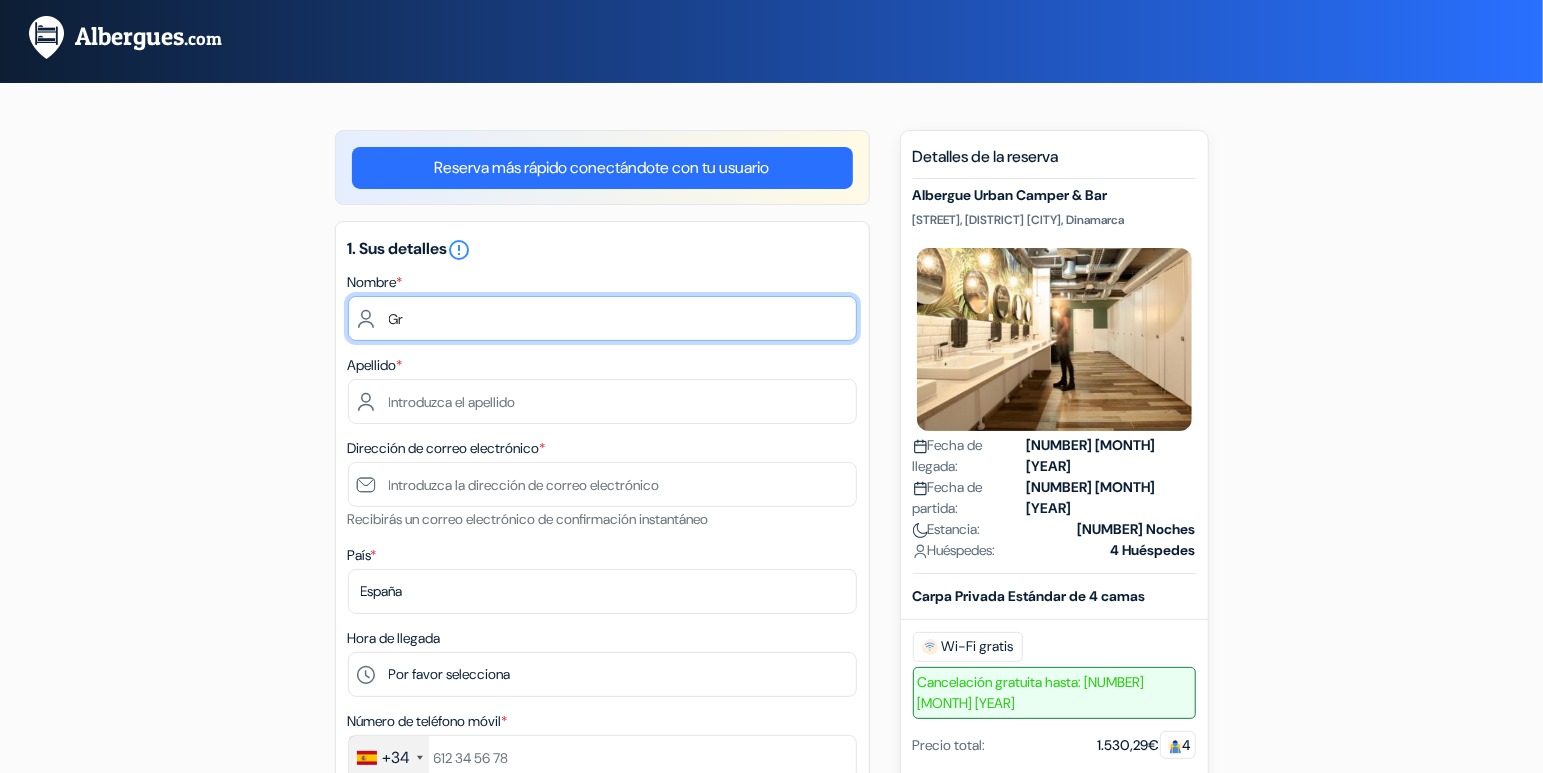 type on "G" 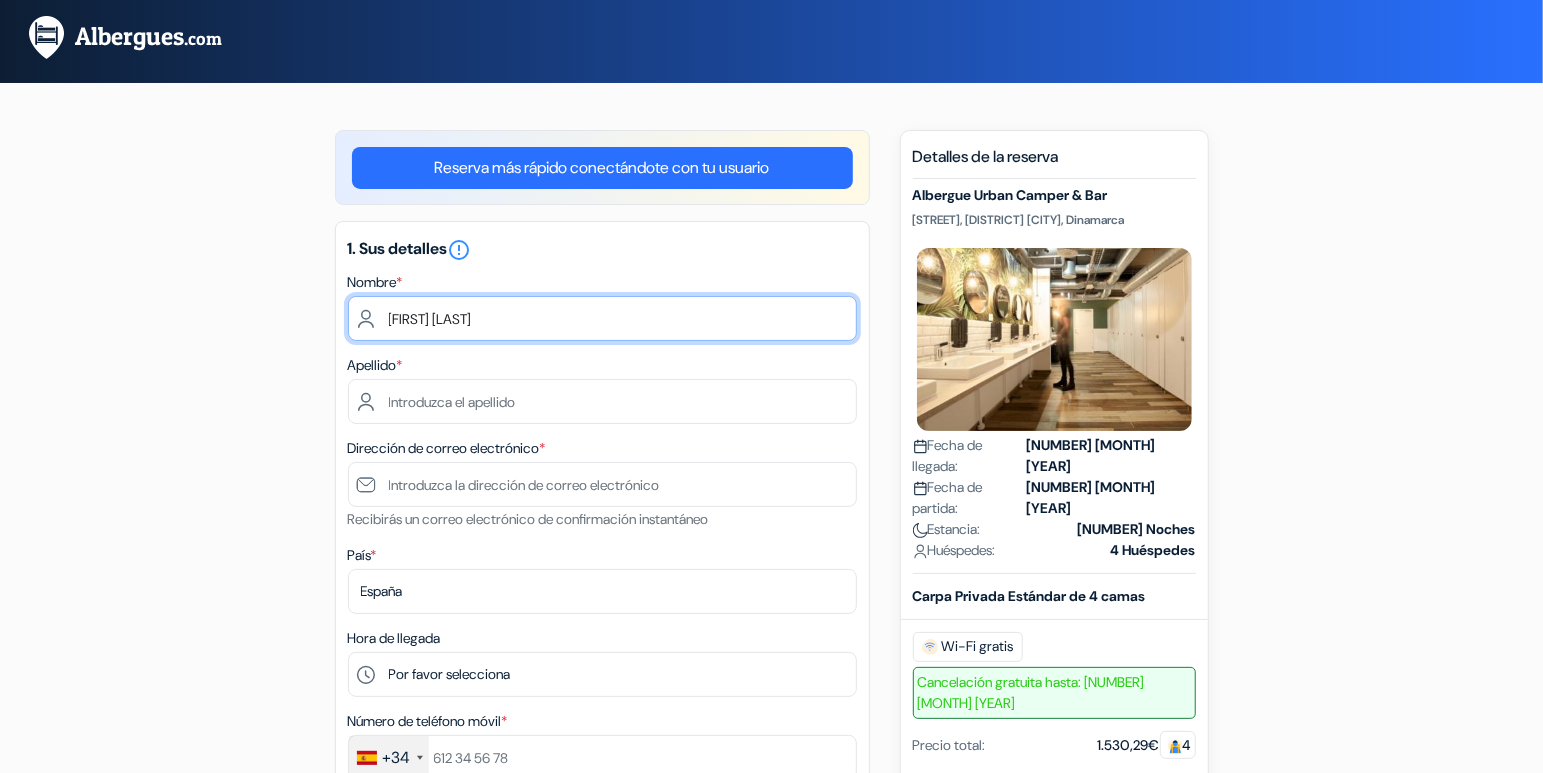 type on "[FIRST] [LAST]" 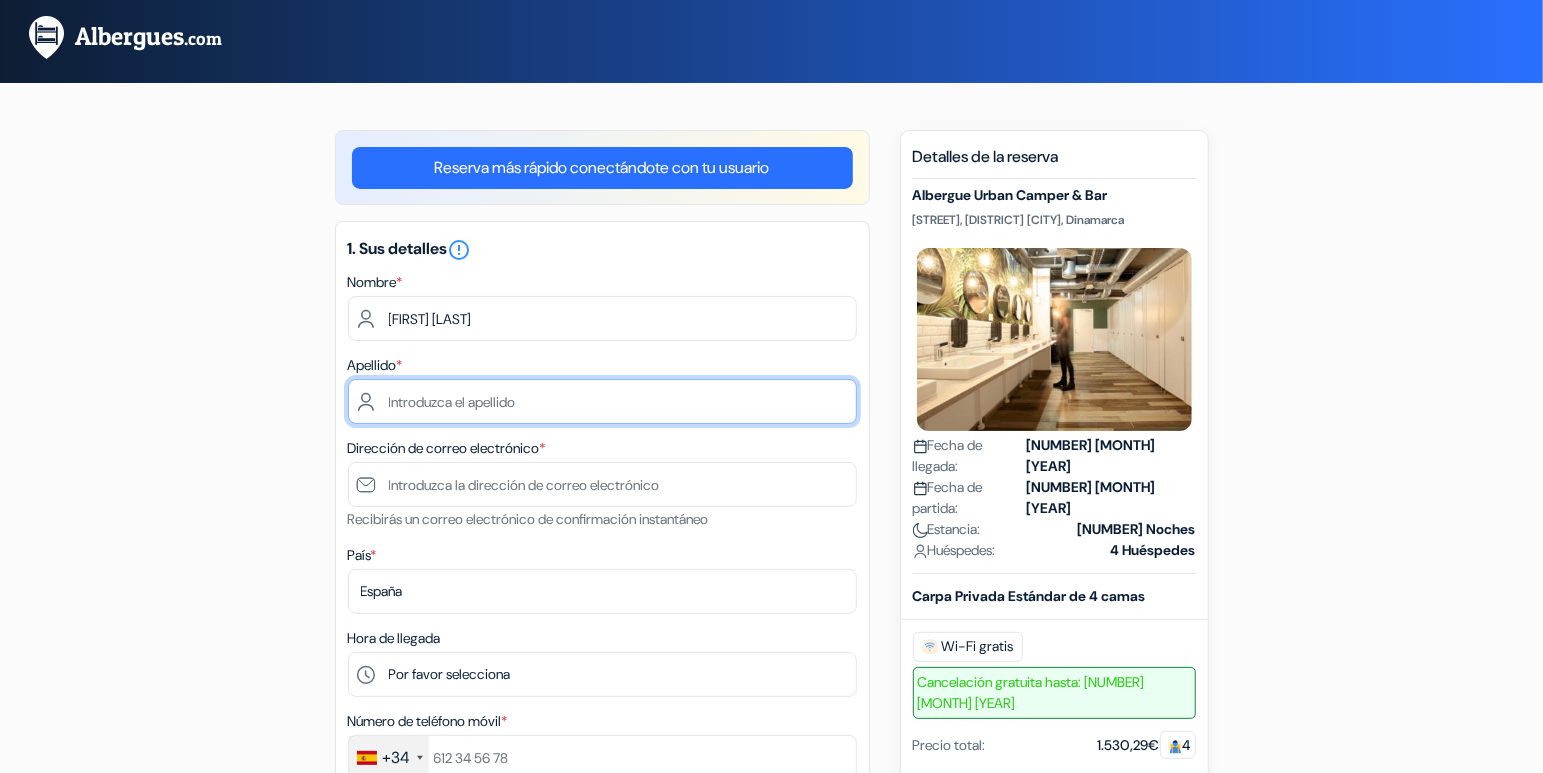 click at bounding box center [602, 401] 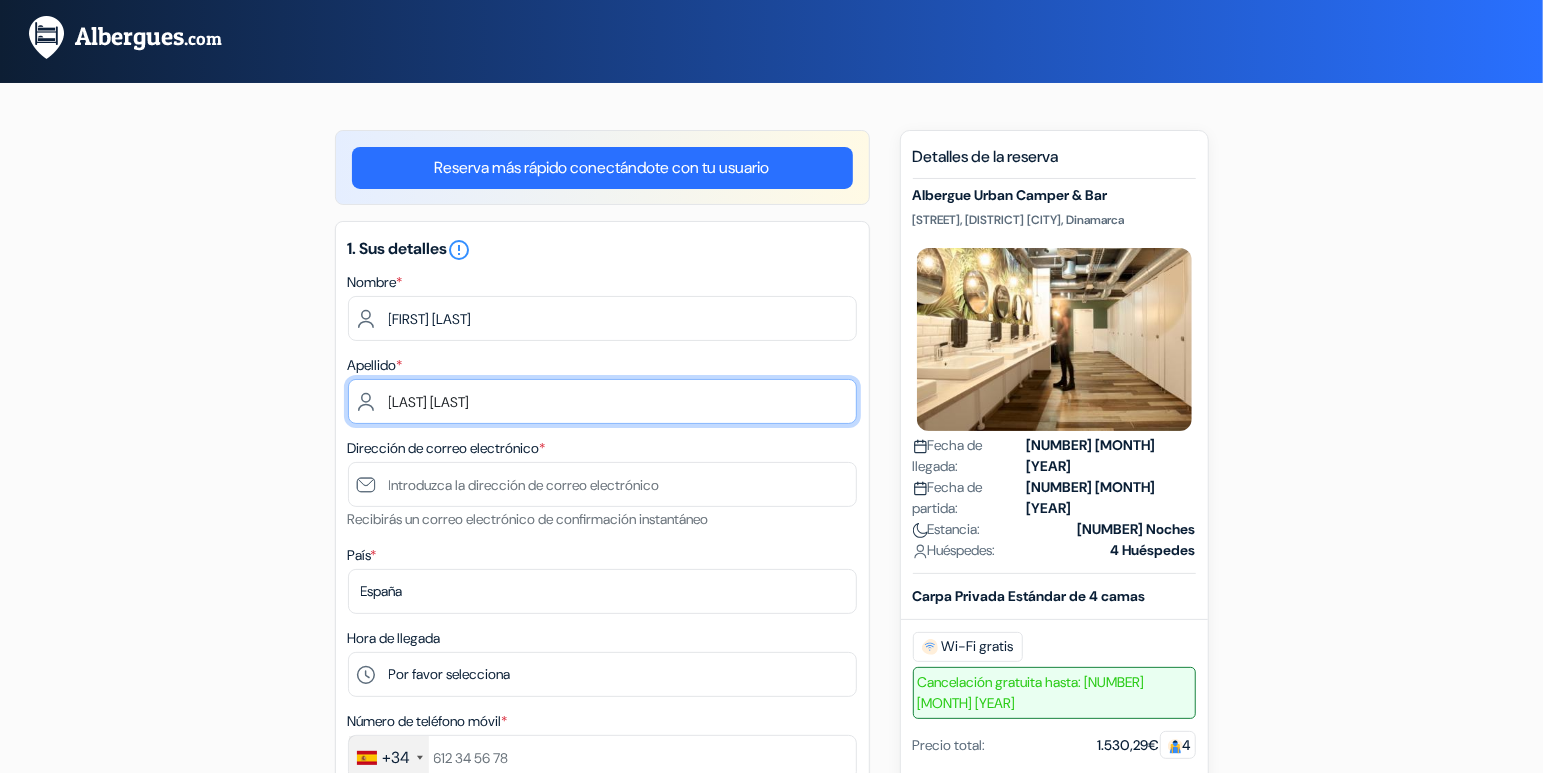 type on "[LAST] [LAST]" 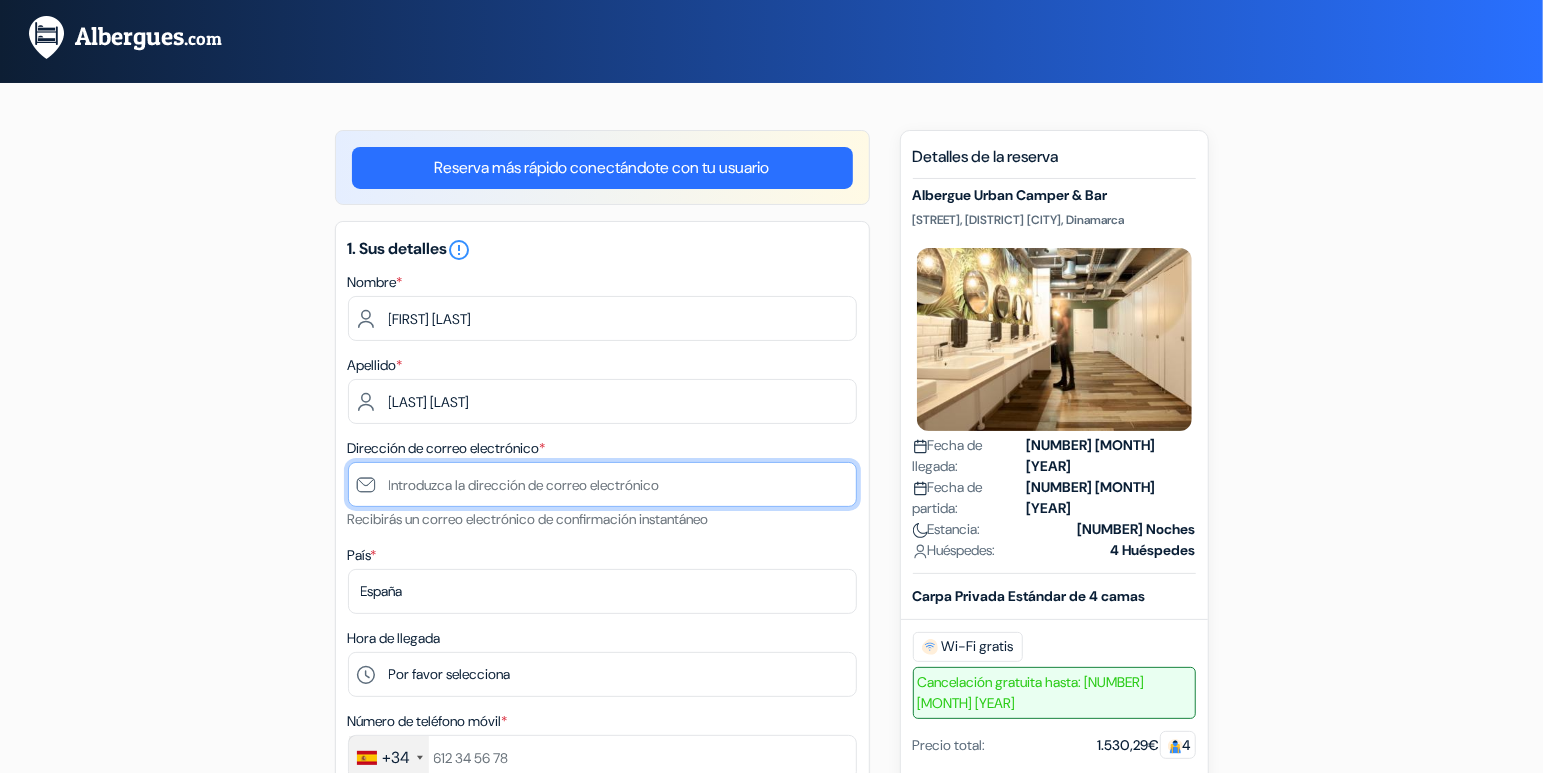click at bounding box center (602, 484) 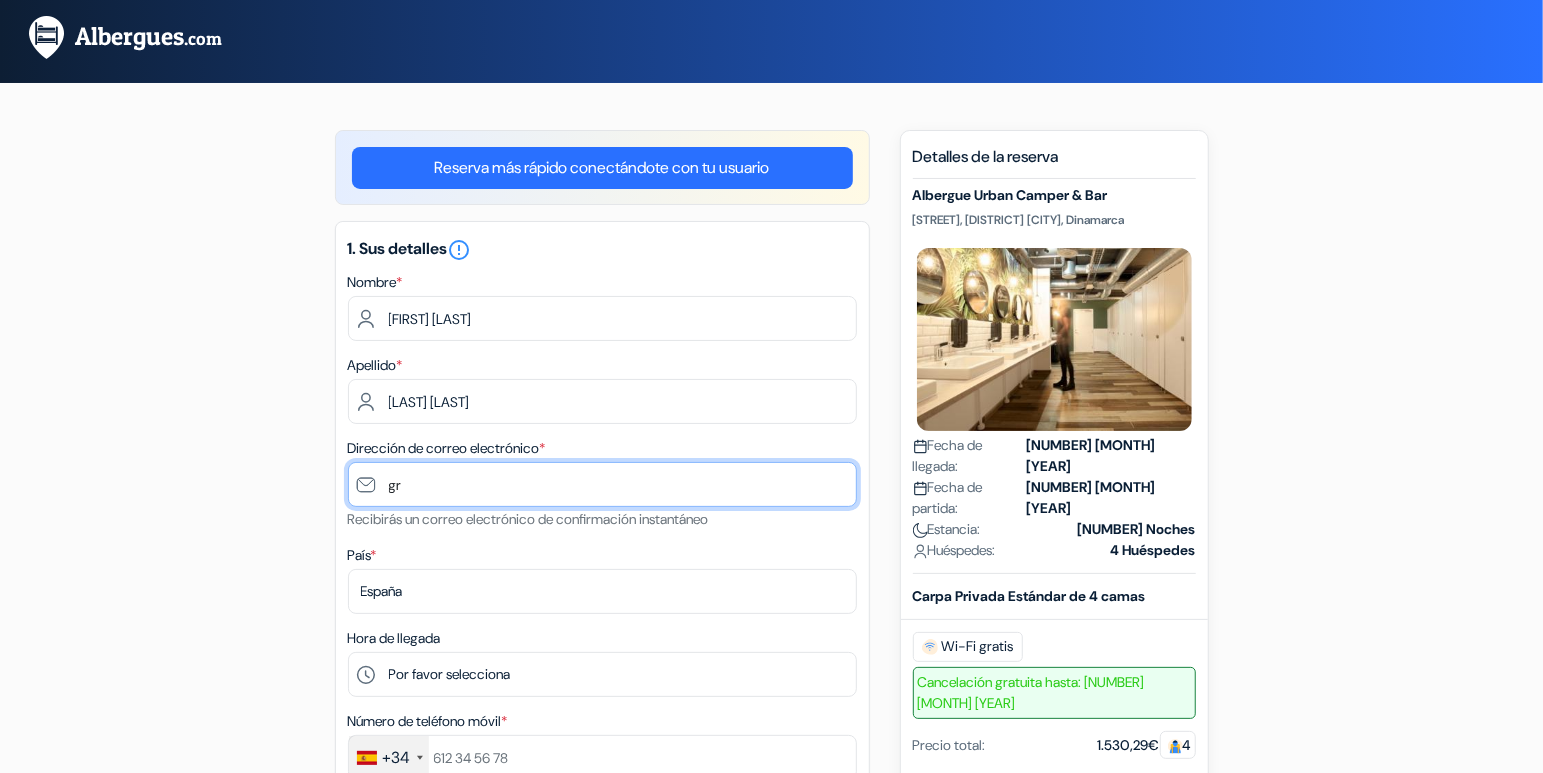 type on "g" 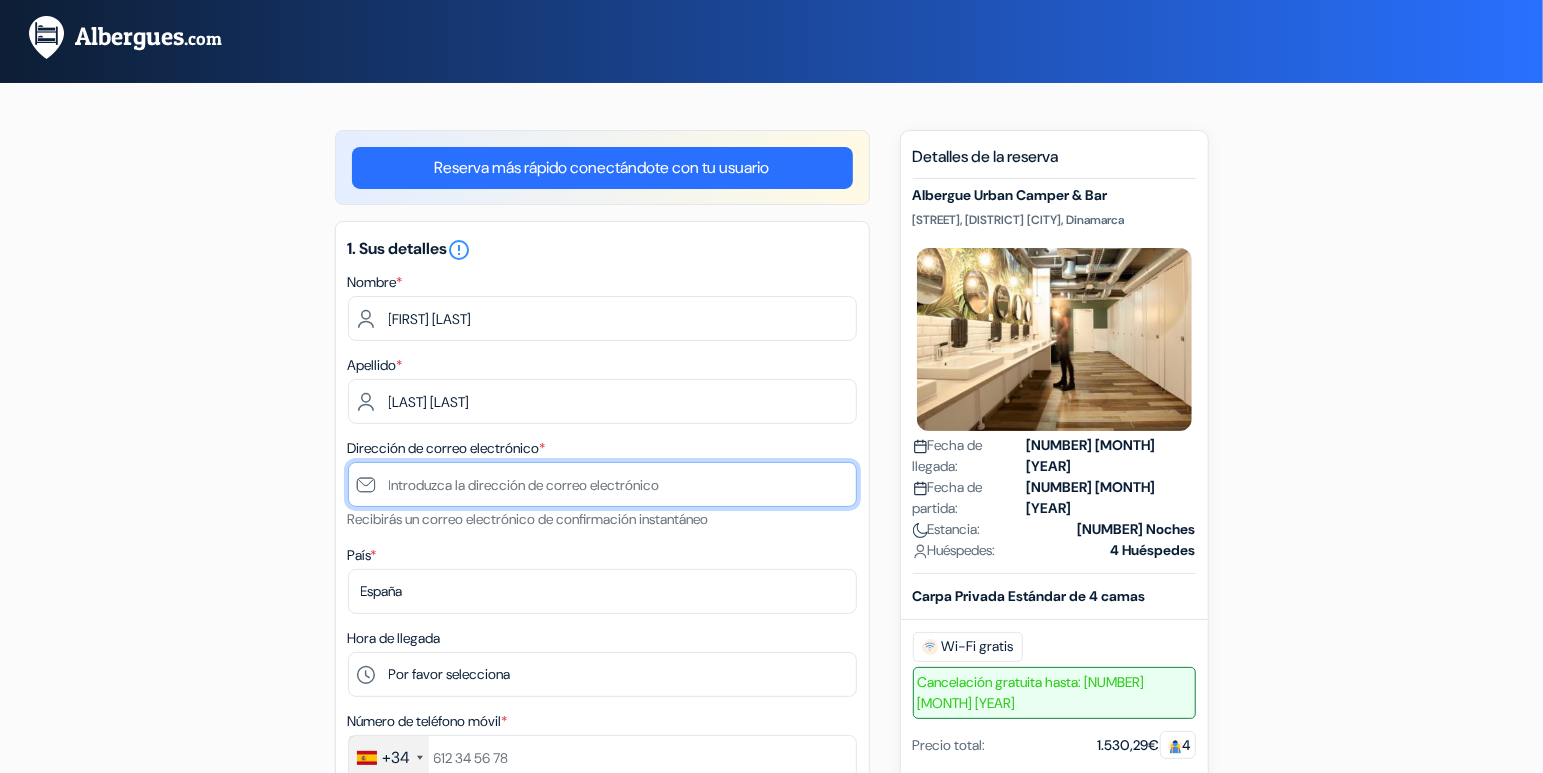type on "s" 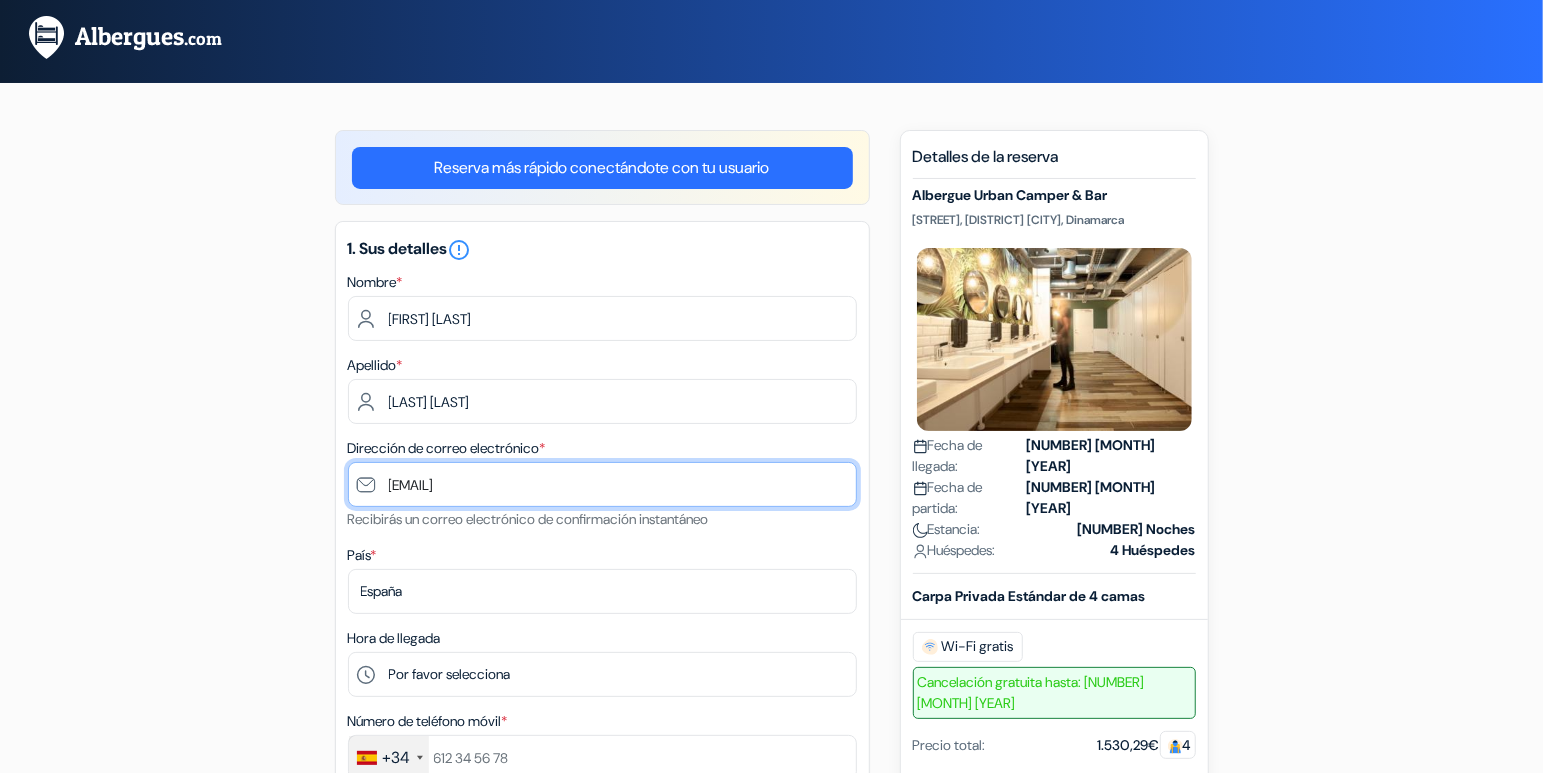 type on "[EMAIL]" 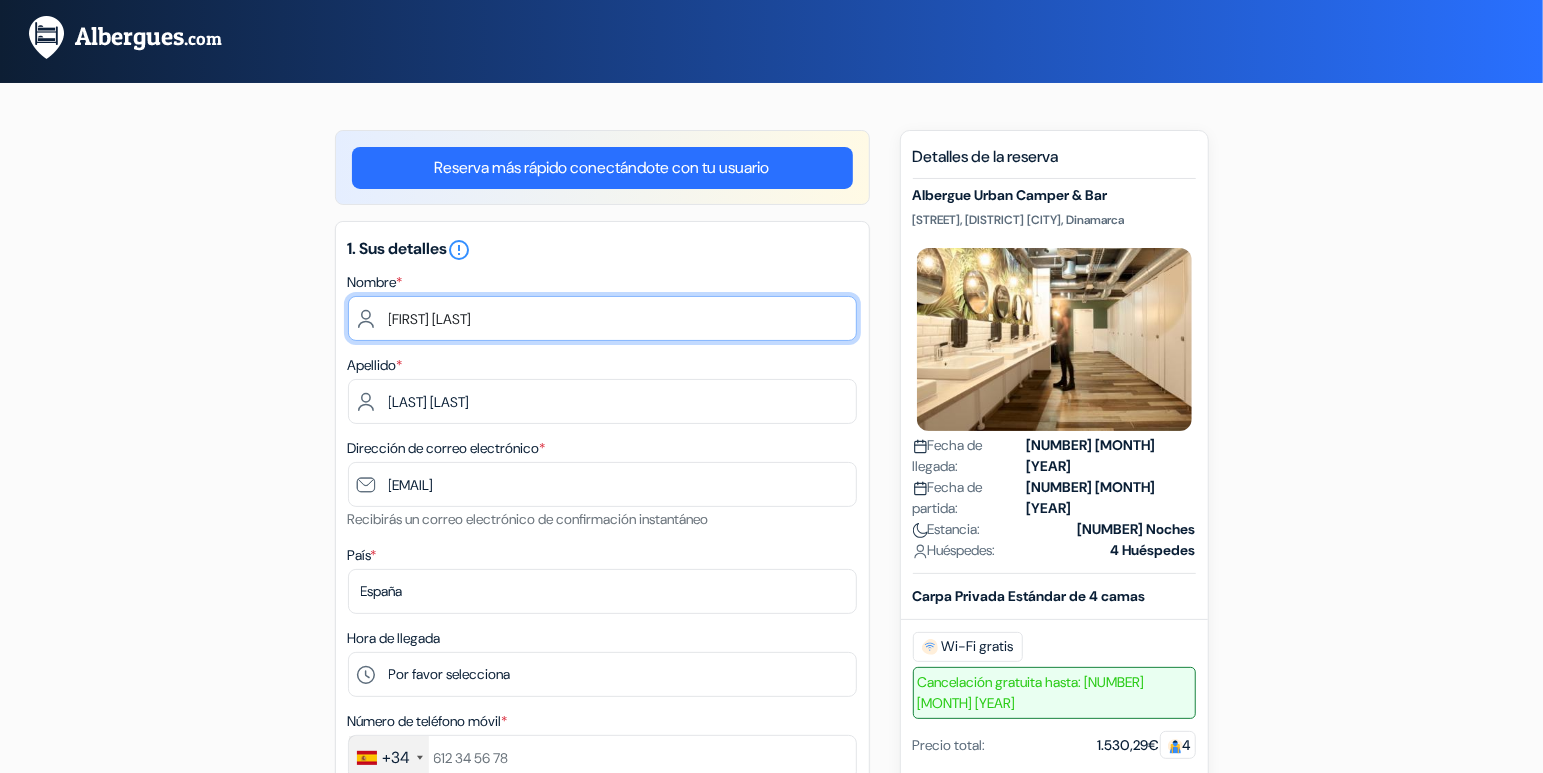 drag, startPoint x: 459, startPoint y: 320, endPoint x: 427, endPoint y: 320, distance: 32 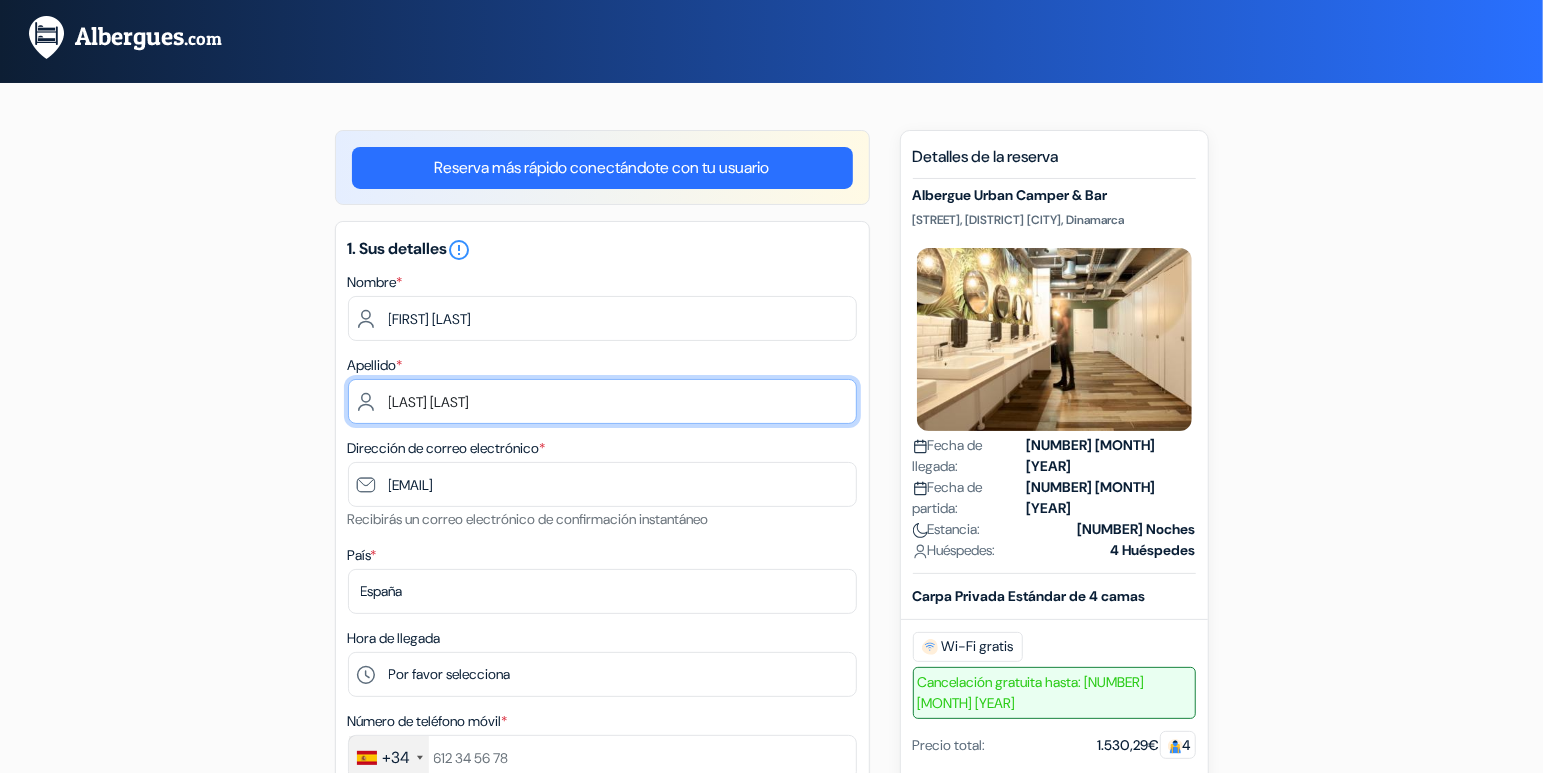 drag, startPoint x: 522, startPoint y: 413, endPoint x: 388, endPoint y: 404, distance: 134.3019 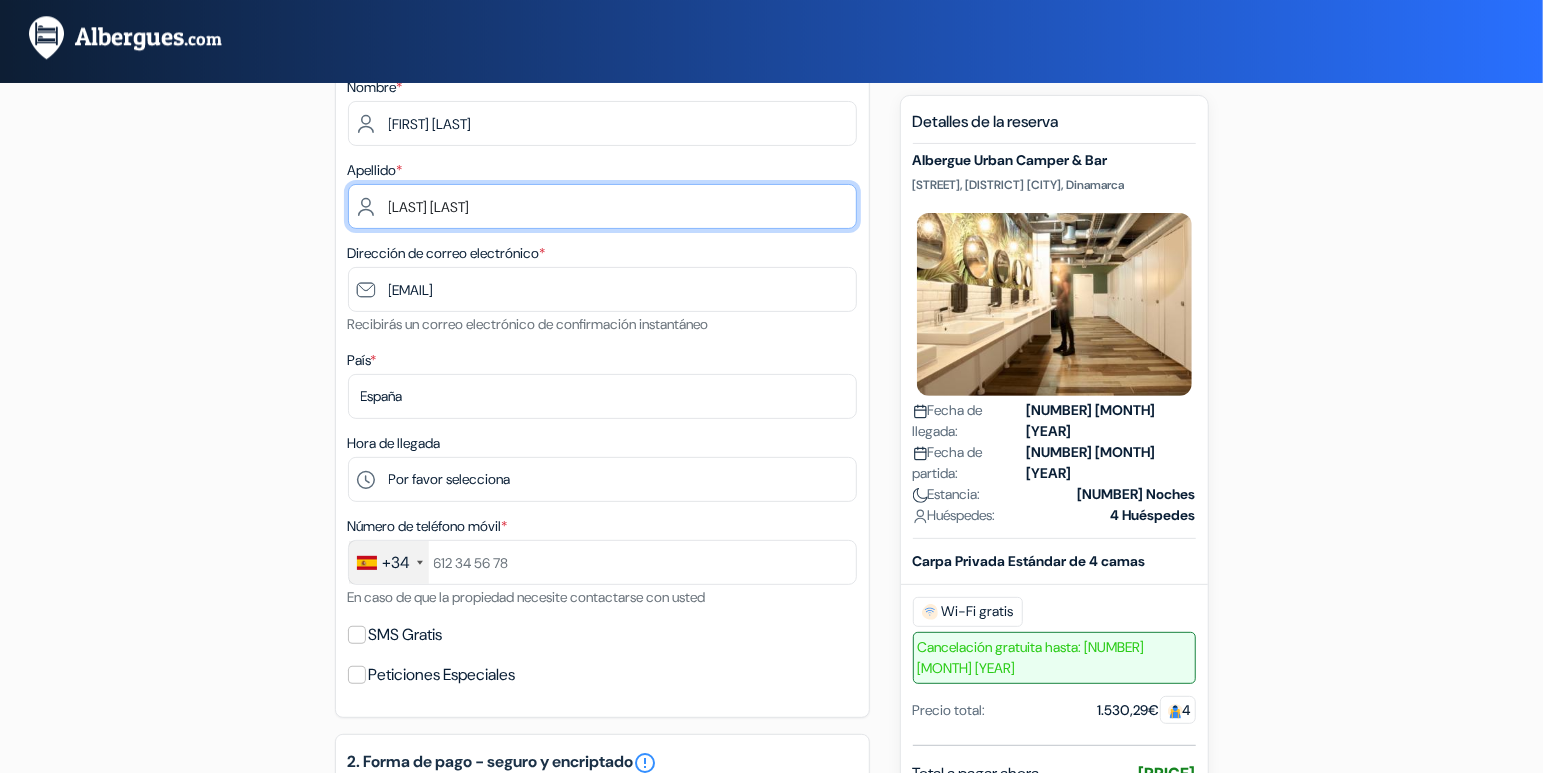 scroll, scrollTop: 420, scrollLeft: 0, axis: vertical 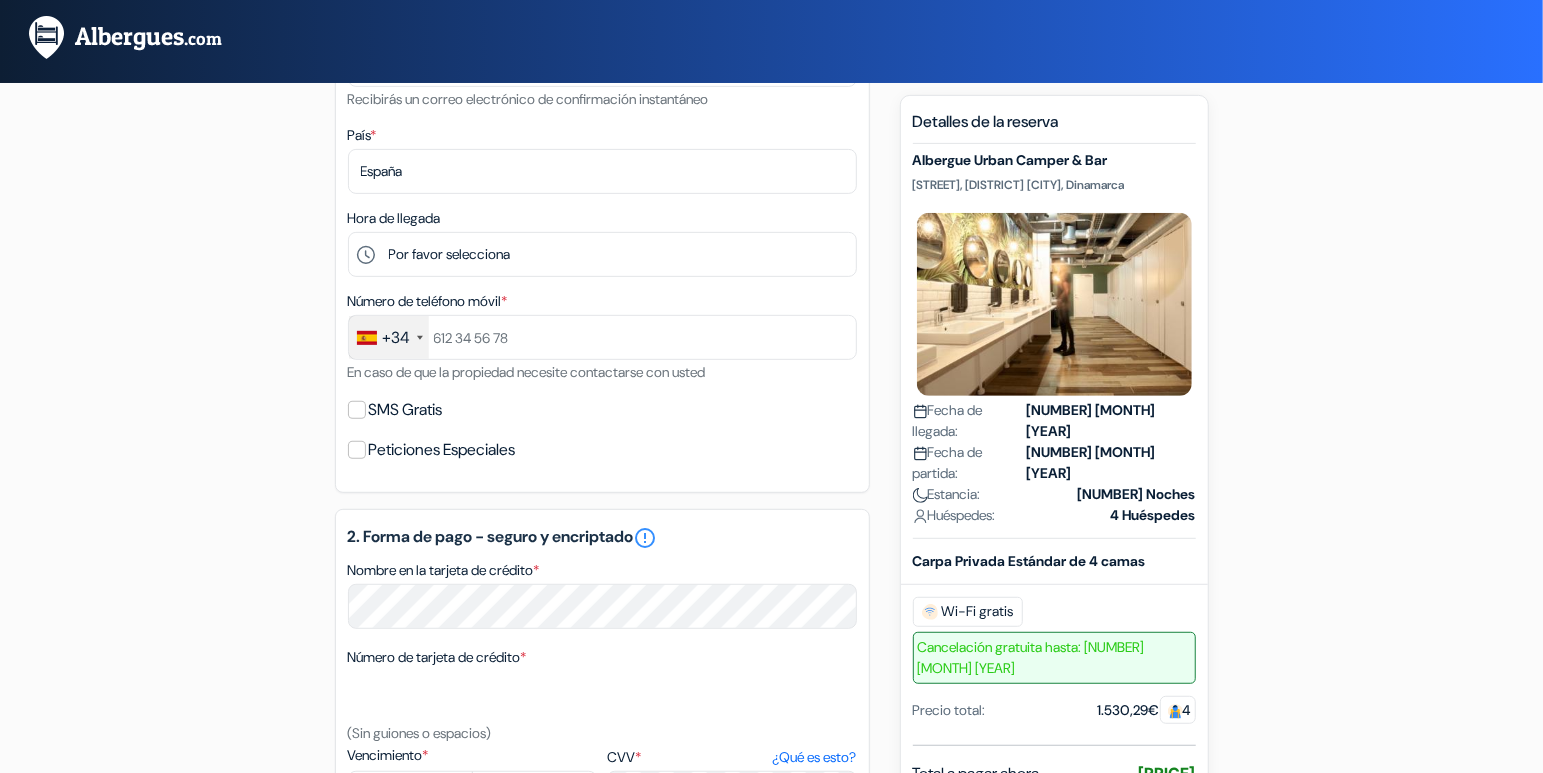 type on "[LAST] [LAST]" 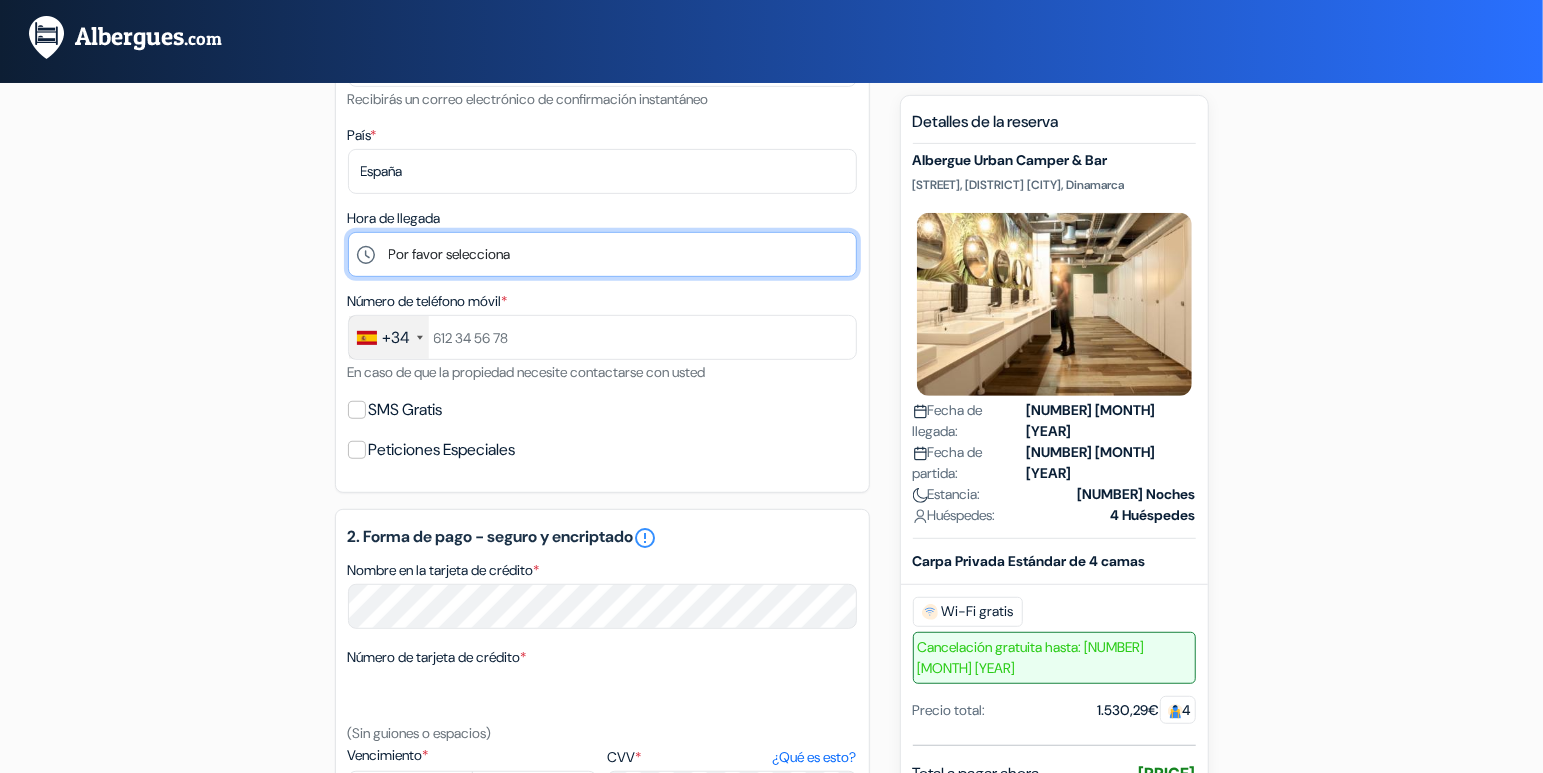 click on "Por favor selecciona
1:00
2:00
3:00
4:00
5:00
6:00
7:00
8:00
9:00
10:00
11:00
12:00 13:00 14:00" at bounding box center (602, 254) 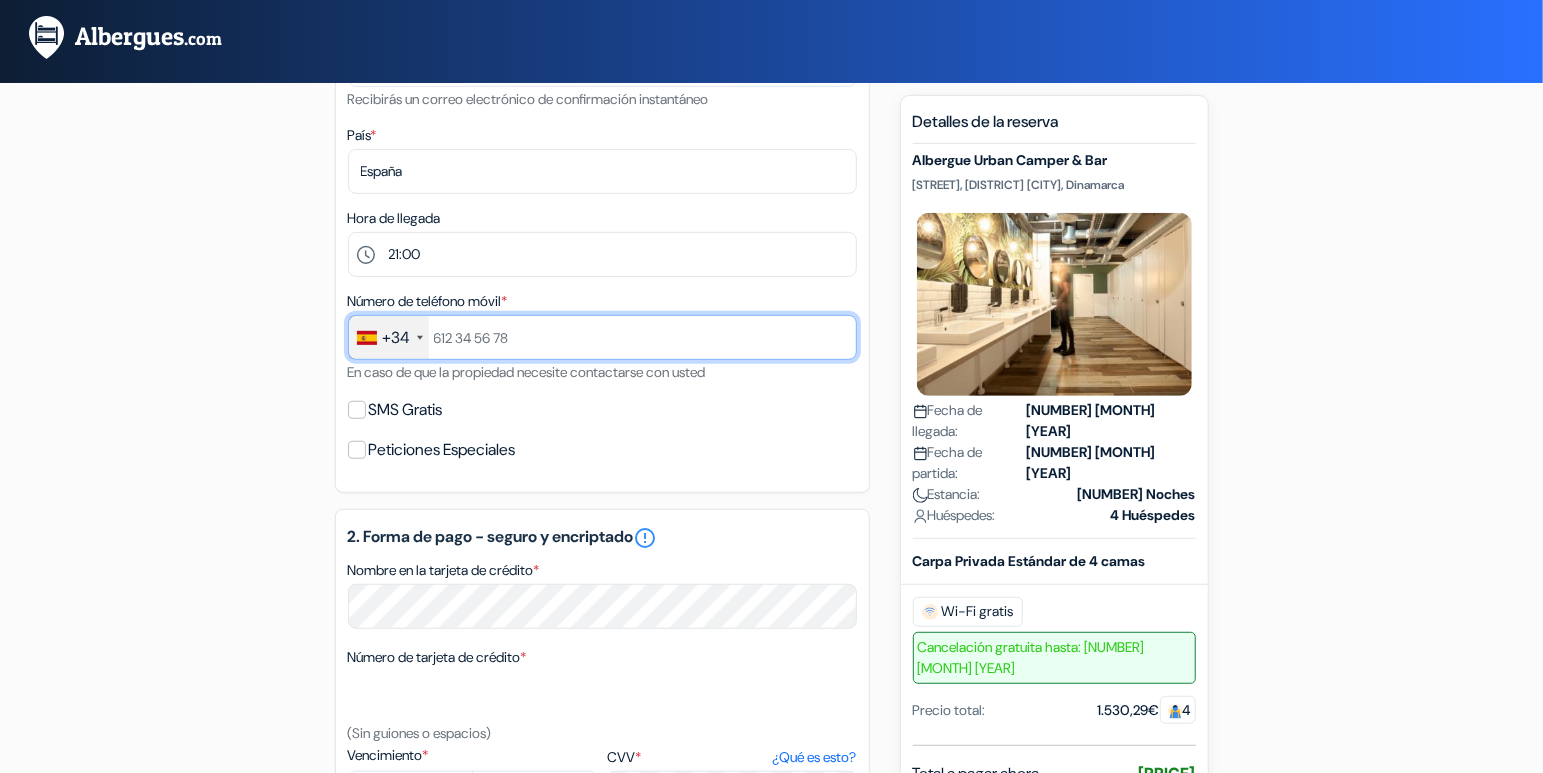 drag, startPoint x: 442, startPoint y: 333, endPoint x: 604, endPoint y: 339, distance: 162.11107 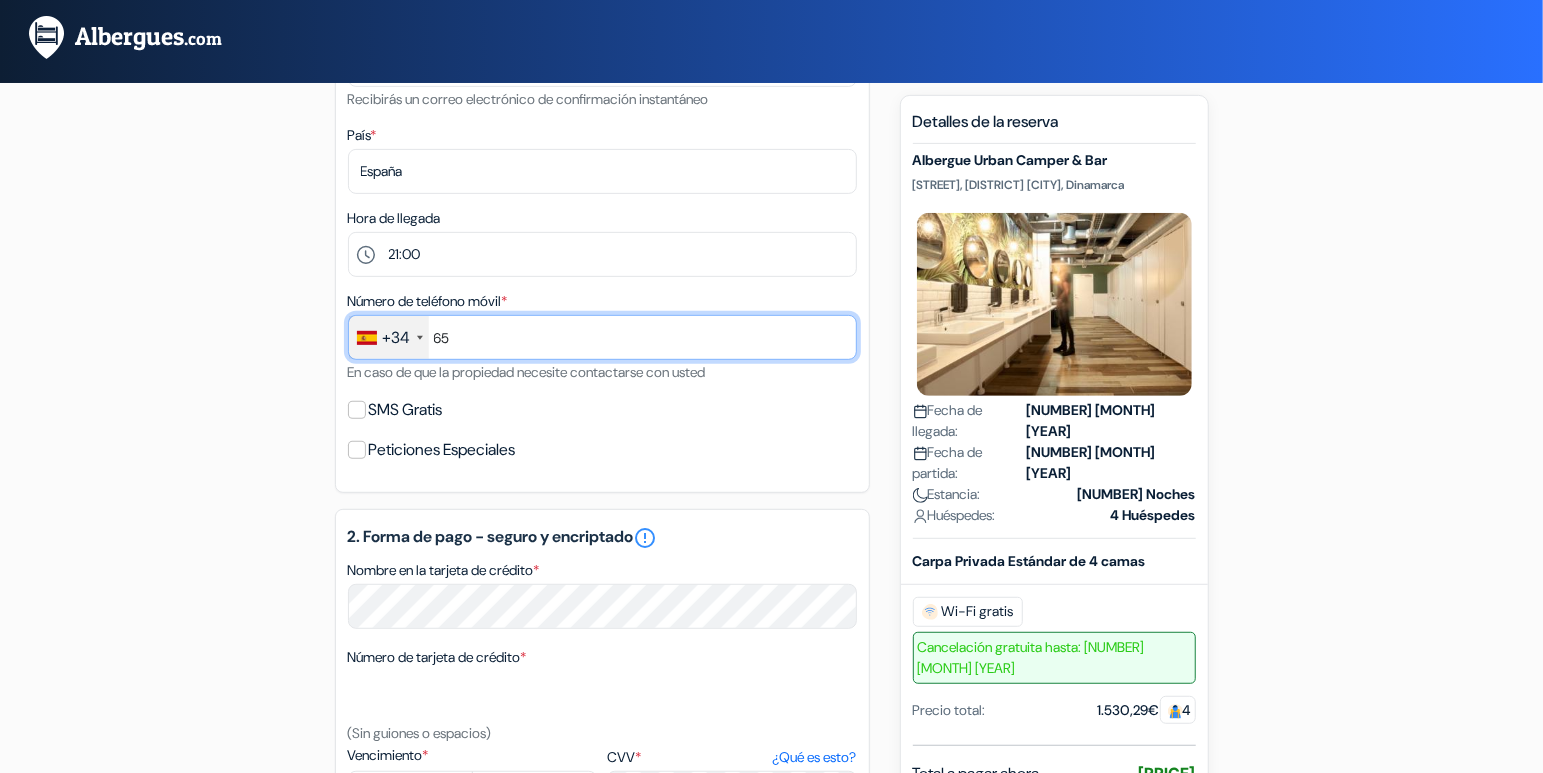 type on "6" 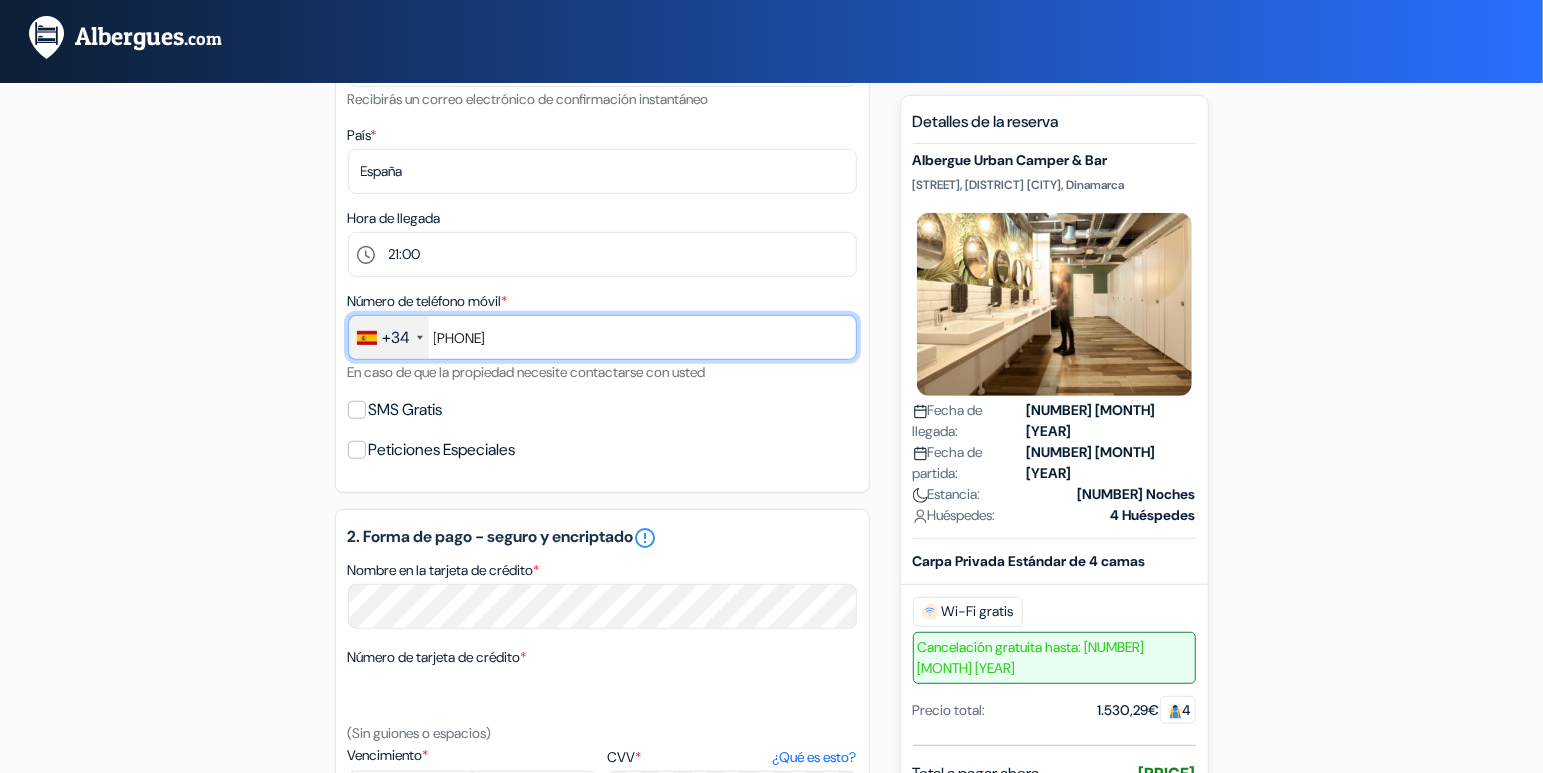click on "[PHONE]" at bounding box center (602, 337) 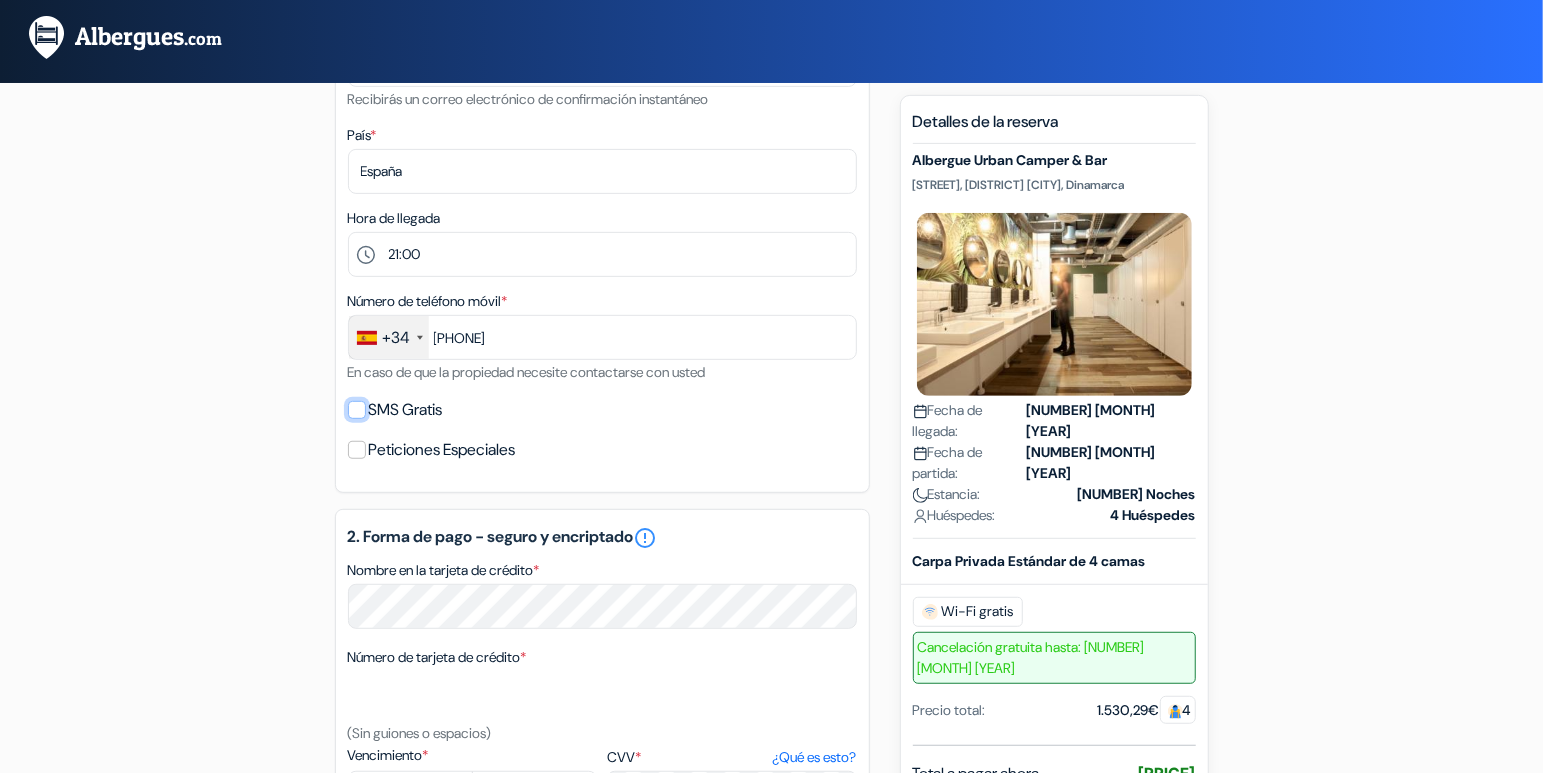 click on "SMS Gratis" at bounding box center (357, 410) 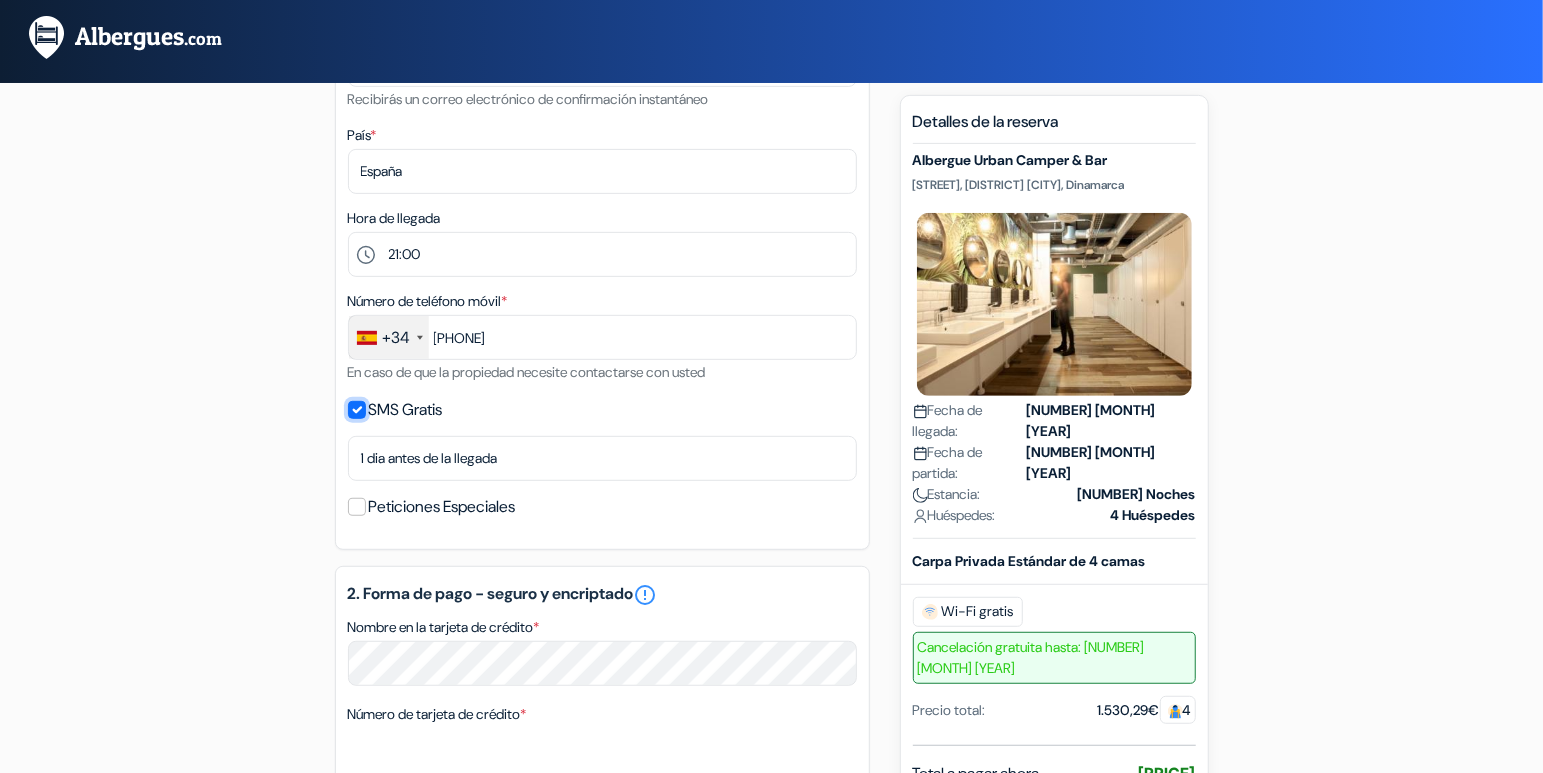click on "SMS Gratis" at bounding box center [357, 410] 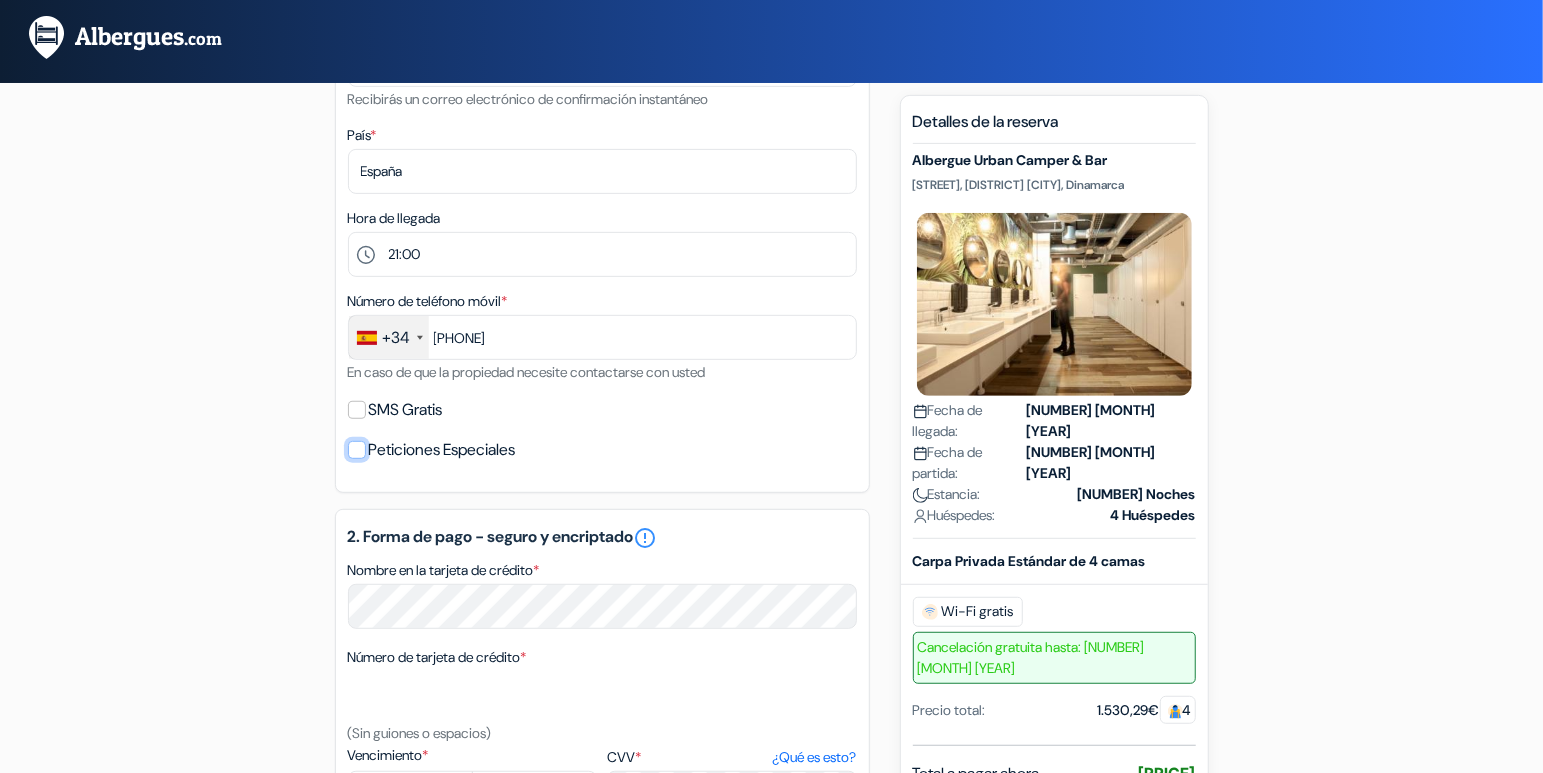 click on "Peticiones Especiales" at bounding box center [357, 450] 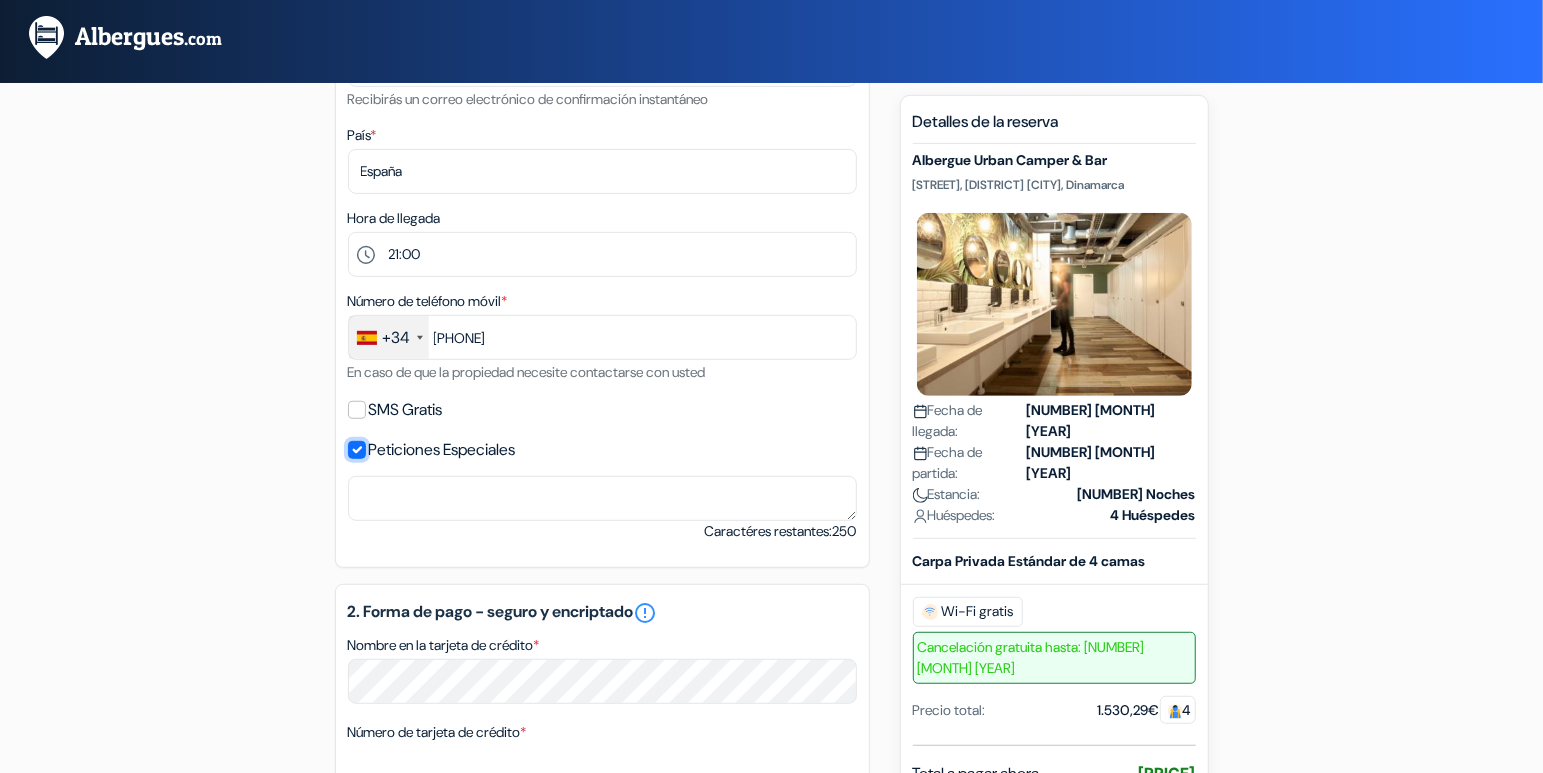 click on "Peticiones Especiales" at bounding box center (357, 450) 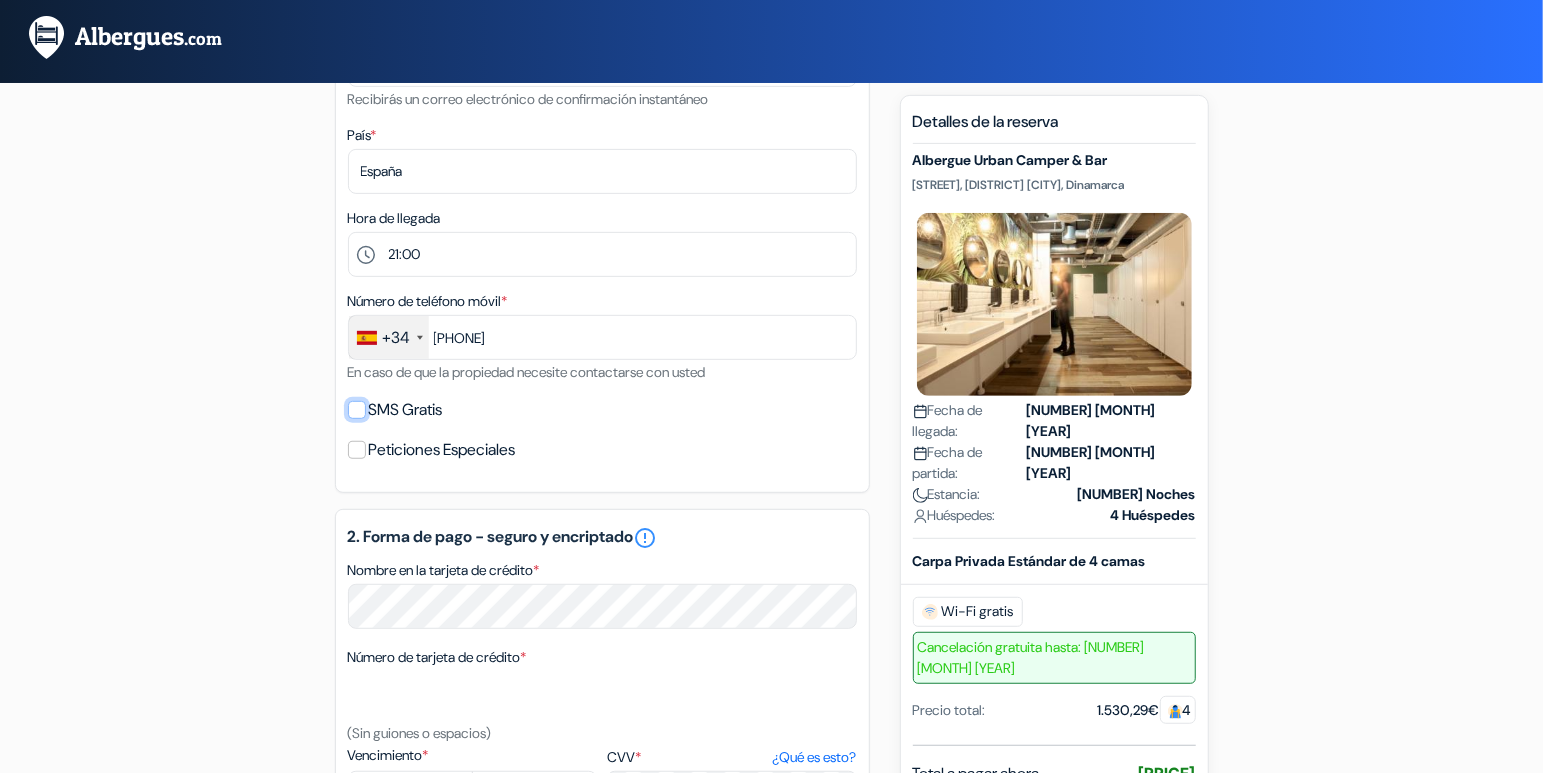click on "SMS Gratis" at bounding box center (357, 410) 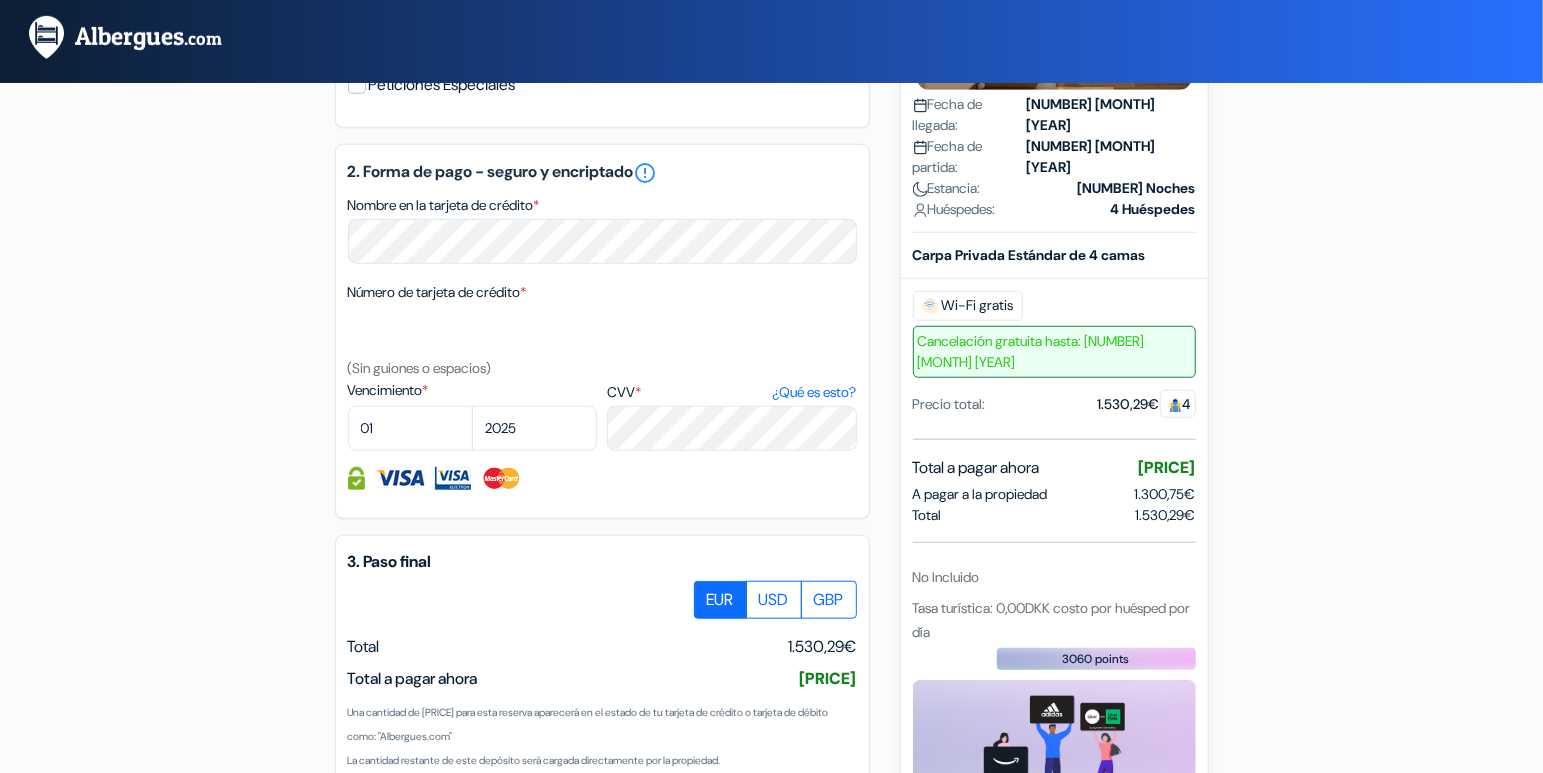 scroll, scrollTop: 735, scrollLeft: 0, axis: vertical 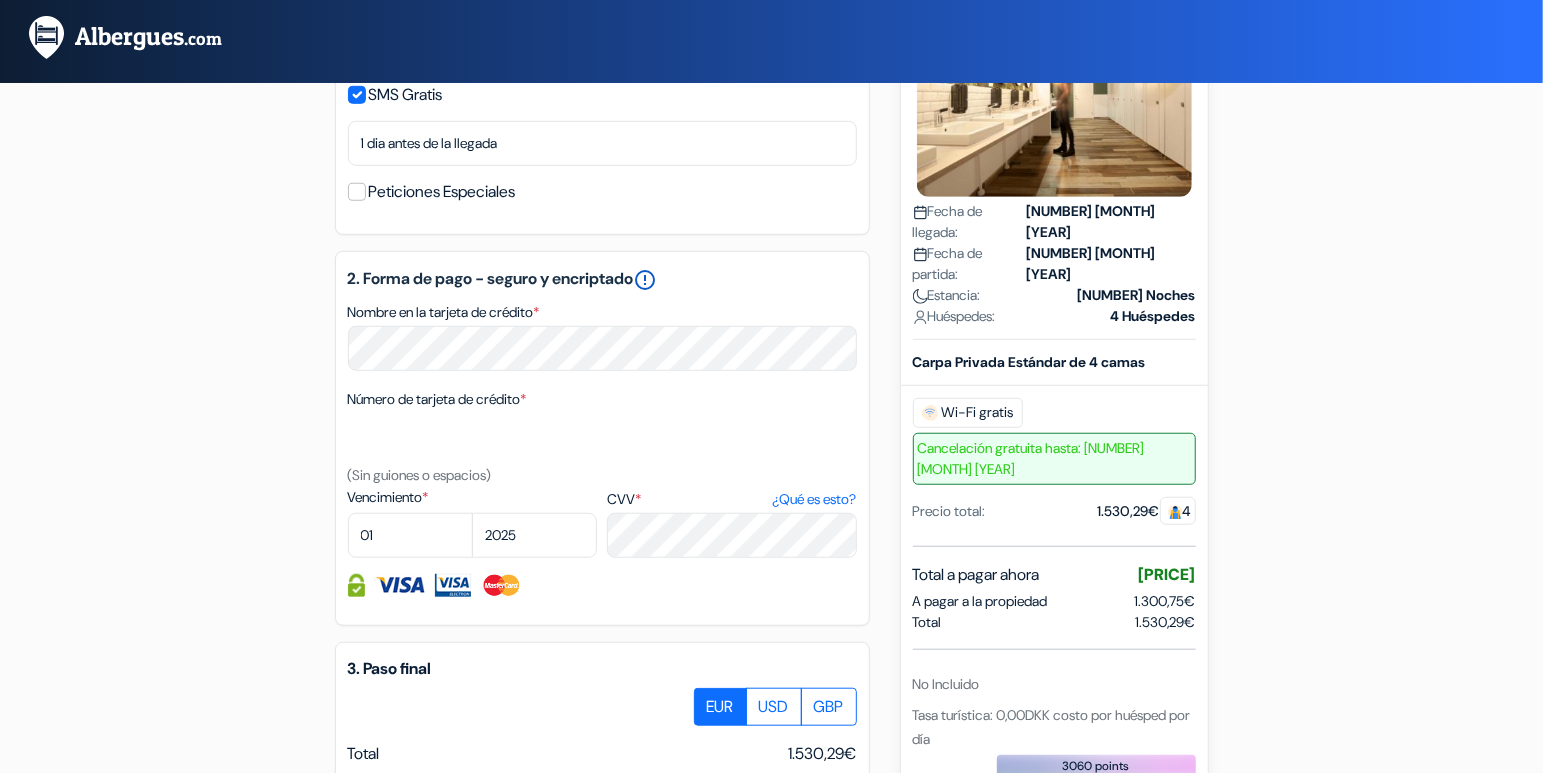 click on "error_outline" at bounding box center [646, 280] 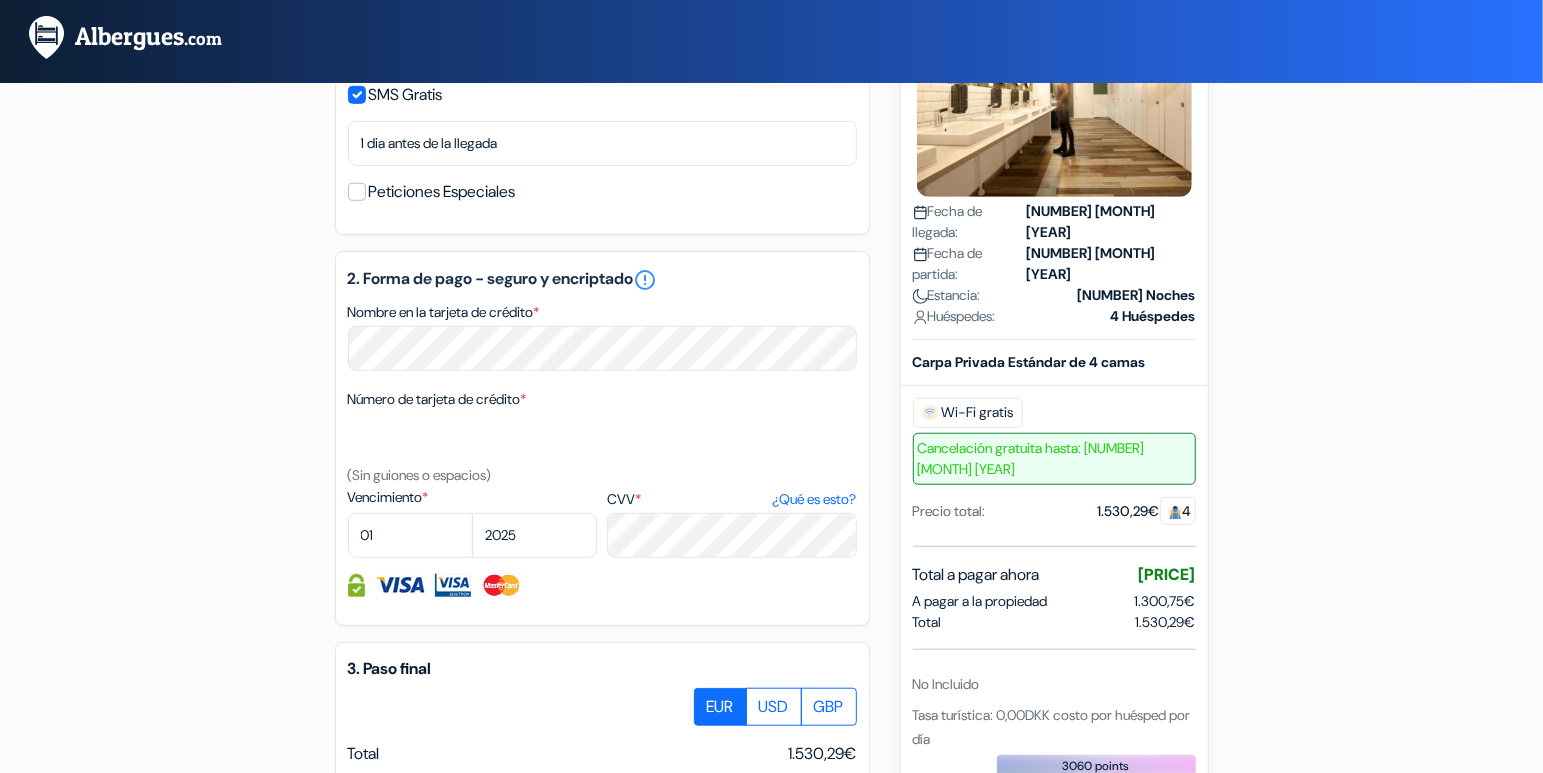 click on "[FIRST] [LAST]" at bounding box center [602, 438] 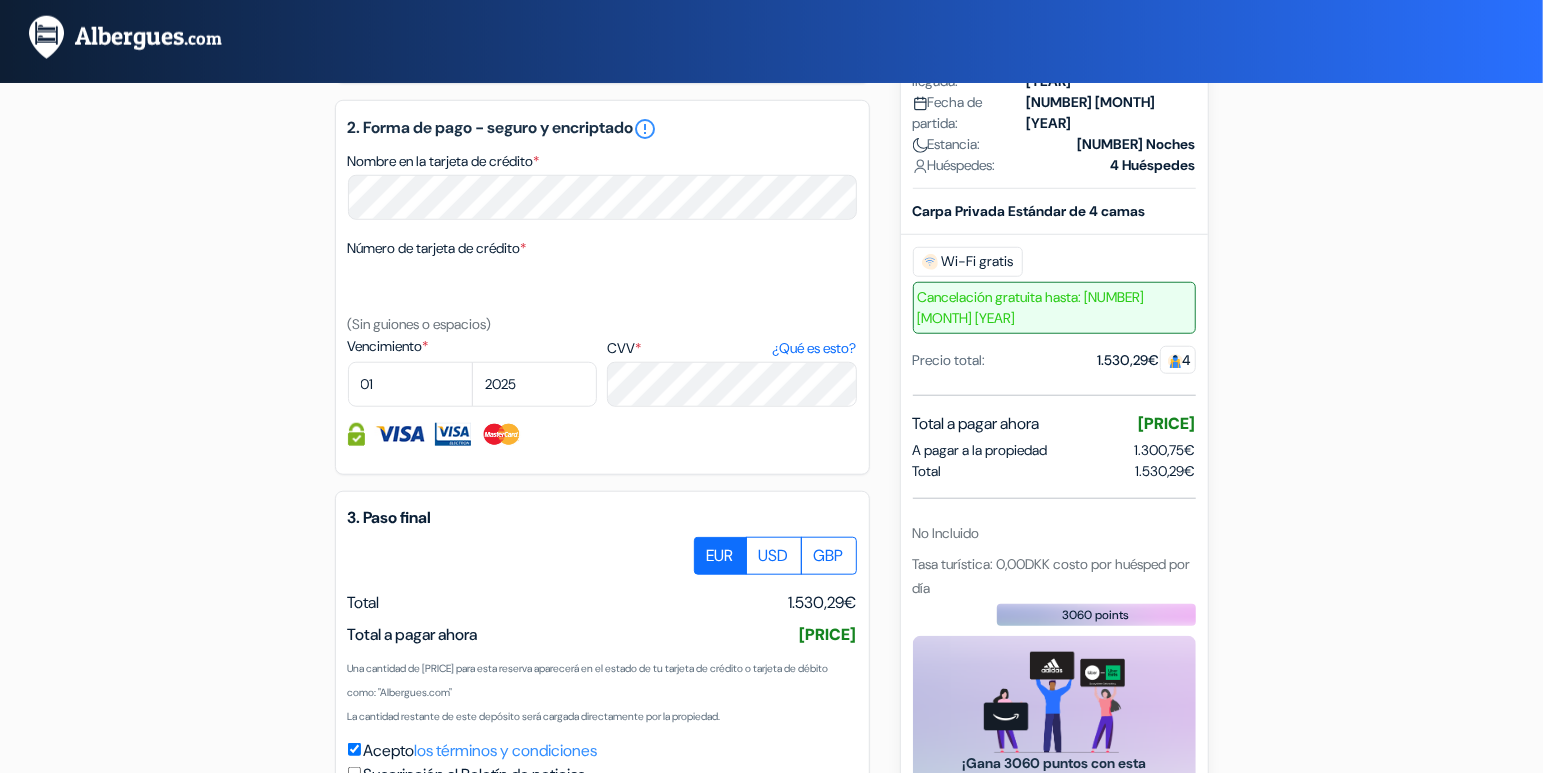 scroll, scrollTop: 859, scrollLeft: 0, axis: vertical 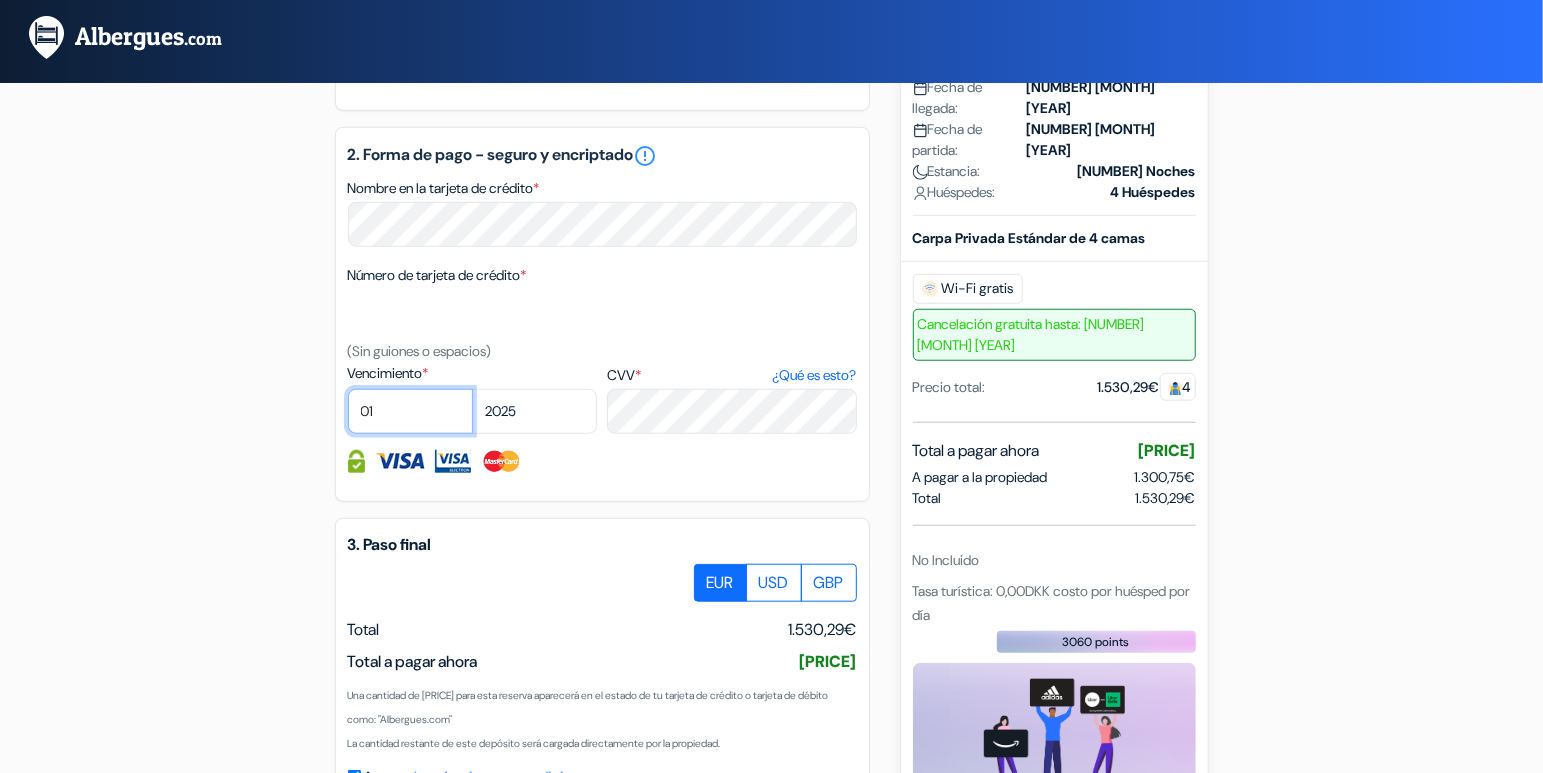 click on "01
02
03
04
05
06
07
08
09
10
11
12" at bounding box center [410, 411] 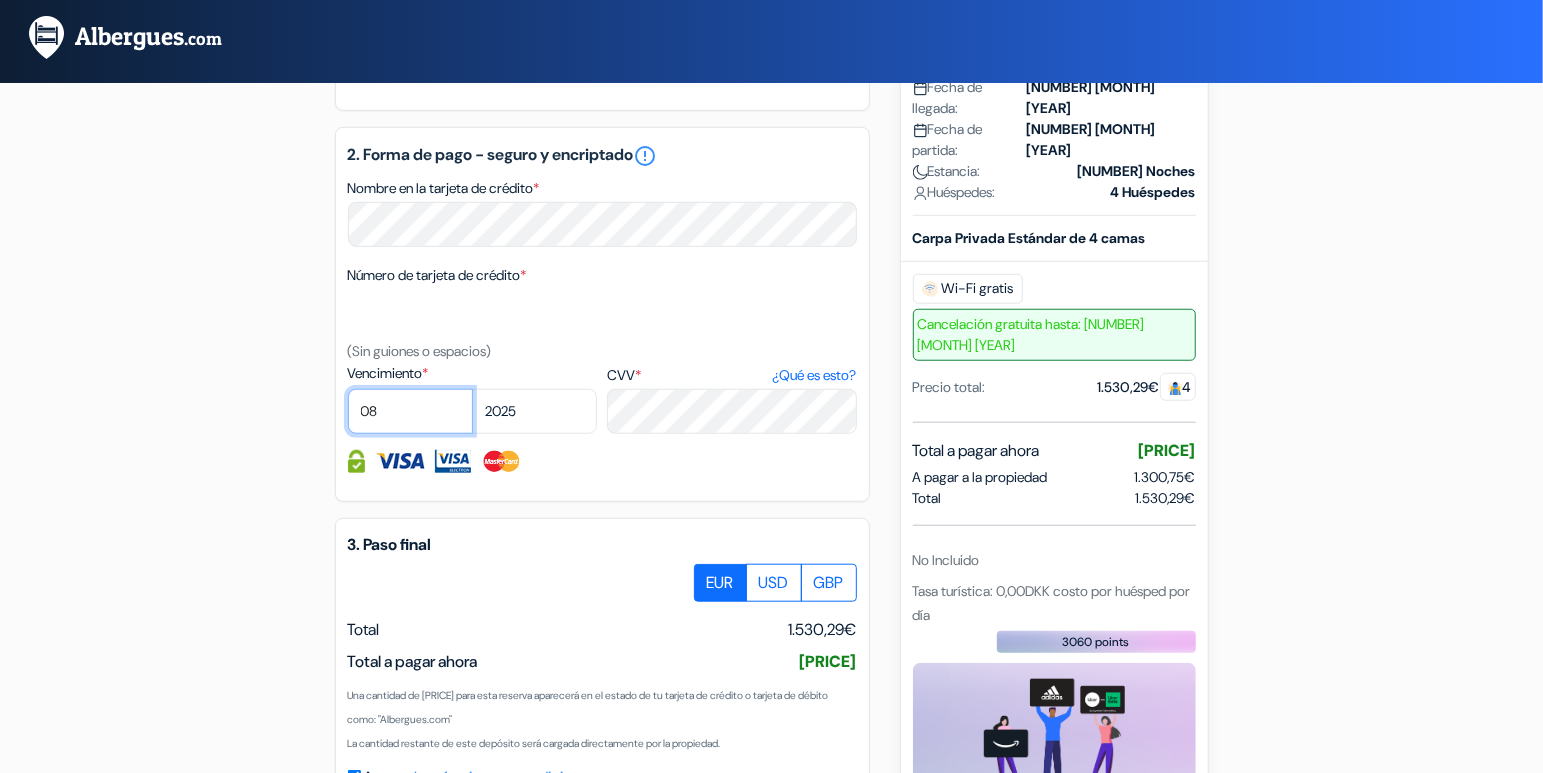 click on "08" at bounding box center [0, 0] 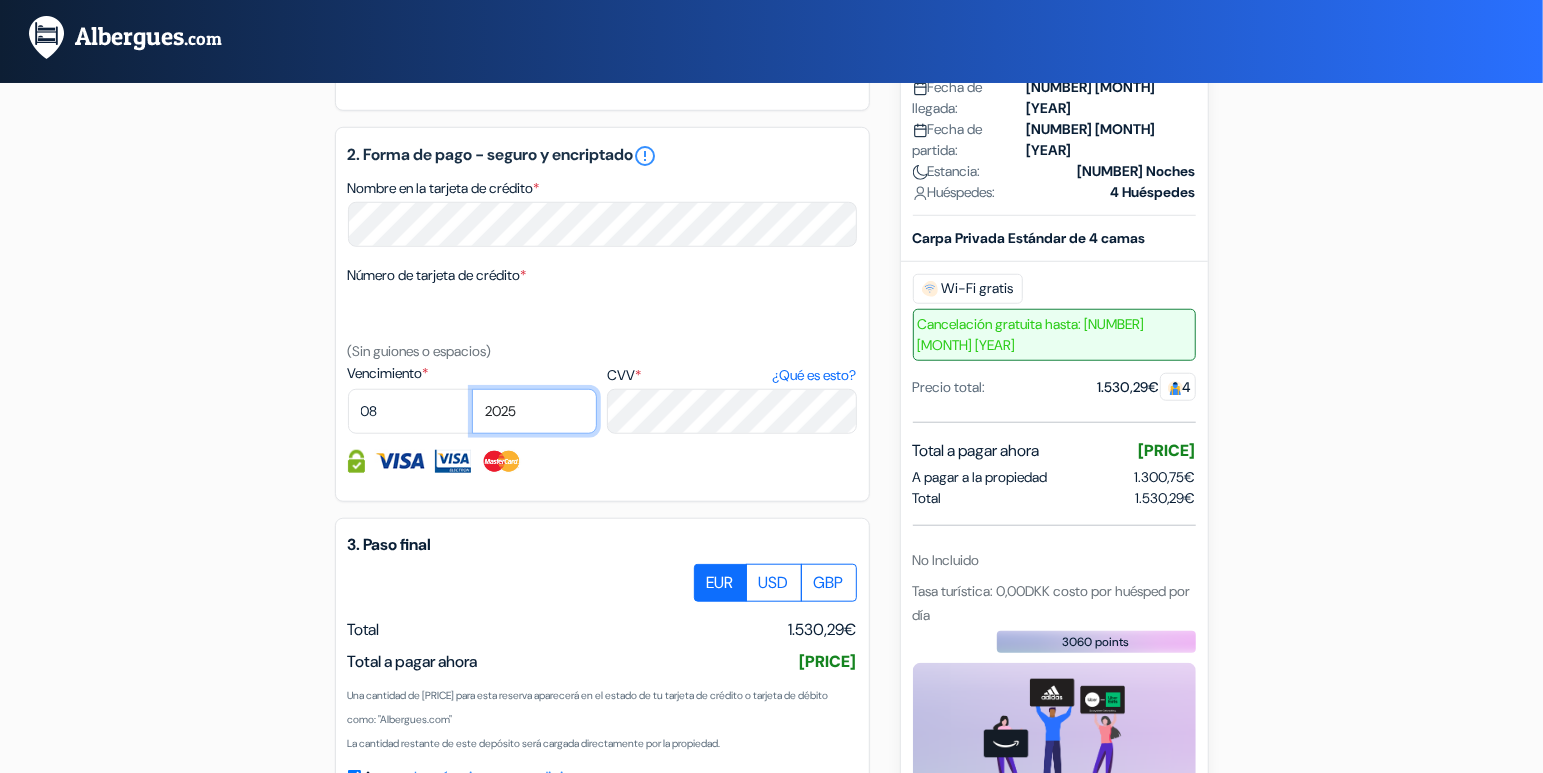click on "2025
2026
2027
2028
2029
2030
2031
2032
2033 2034 2035 2036 2037 2038 2039 2040 2041 2042 2043" at bounding box center (534, 411) 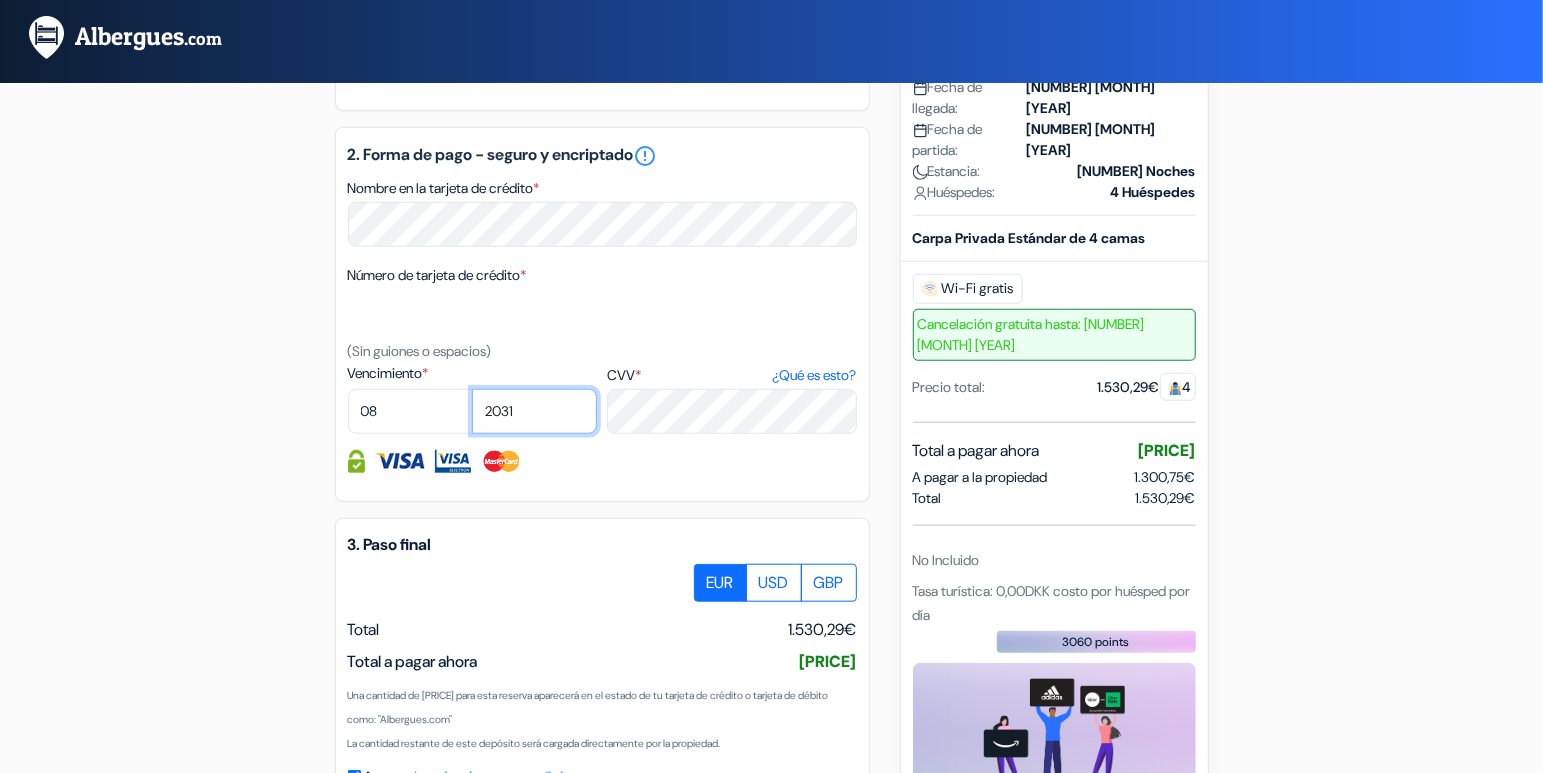 click on "2031" at bounding box center (0, 0) 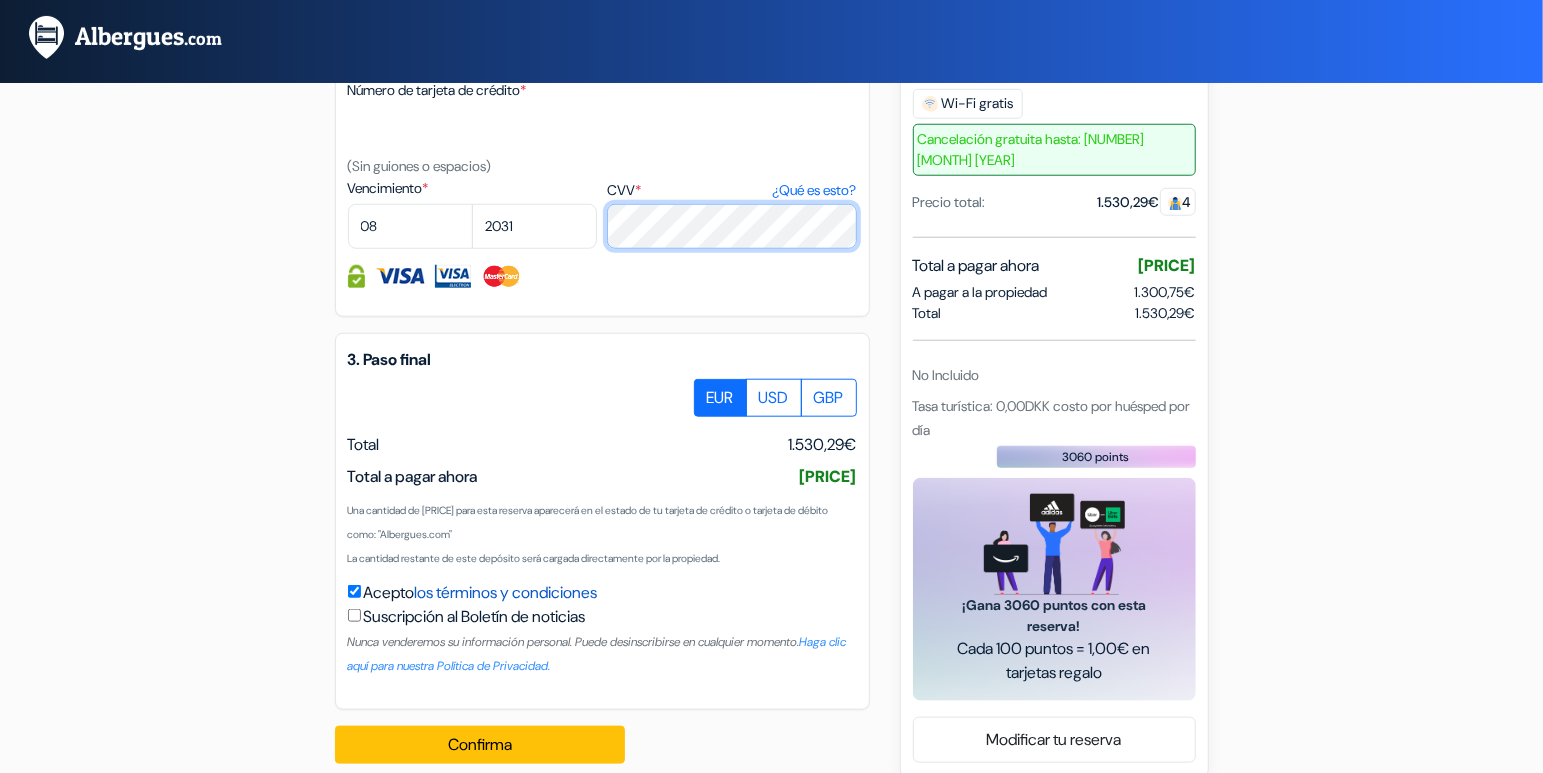 scroll, scrollTop: 1069, scrollLeft: 0, axis: vertical 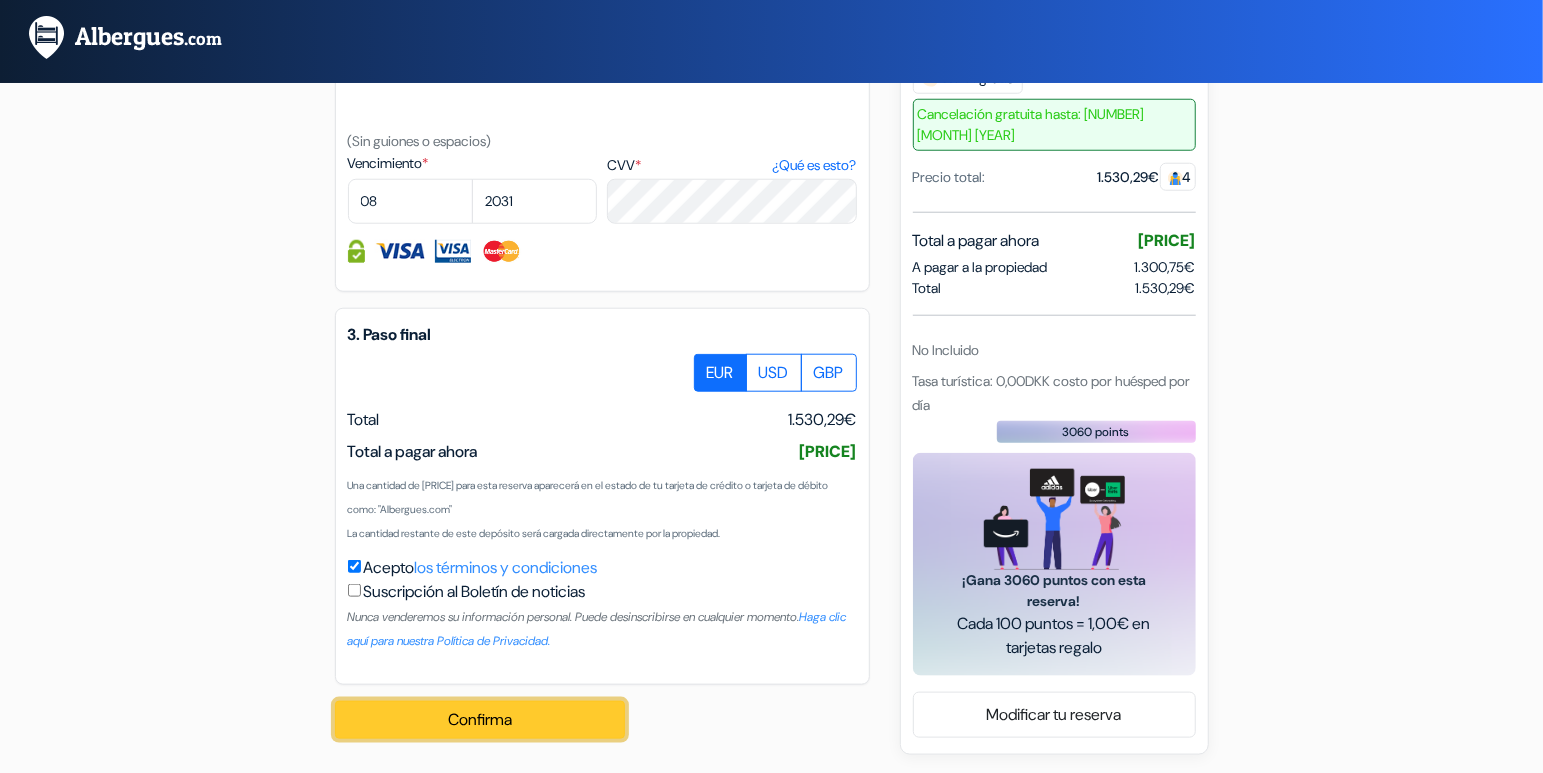 click on "Confirma
Loading..." at bounding box center [480, 720] 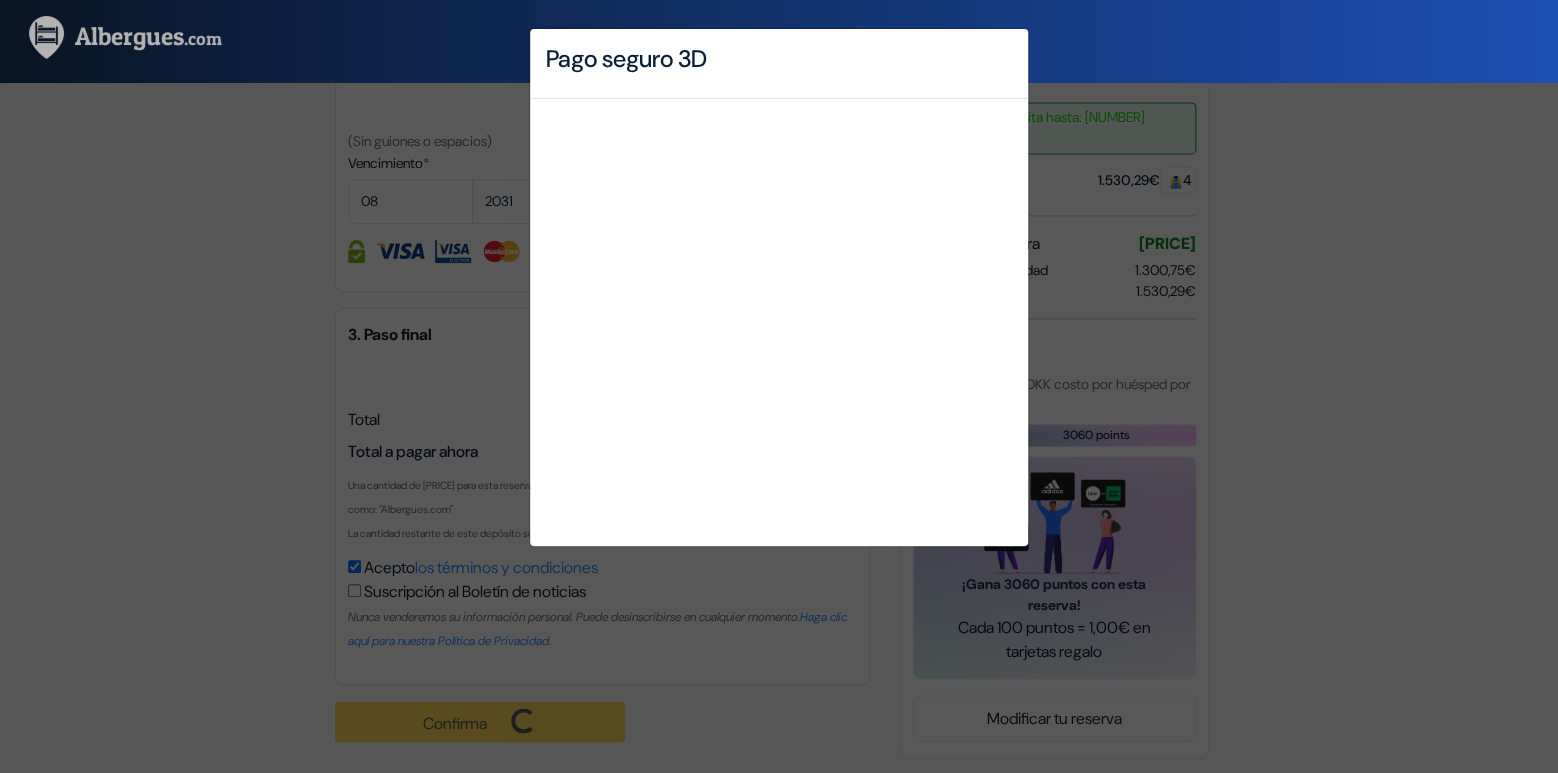 click on "Pago seguro 3D" at bounding box center [779, 386] 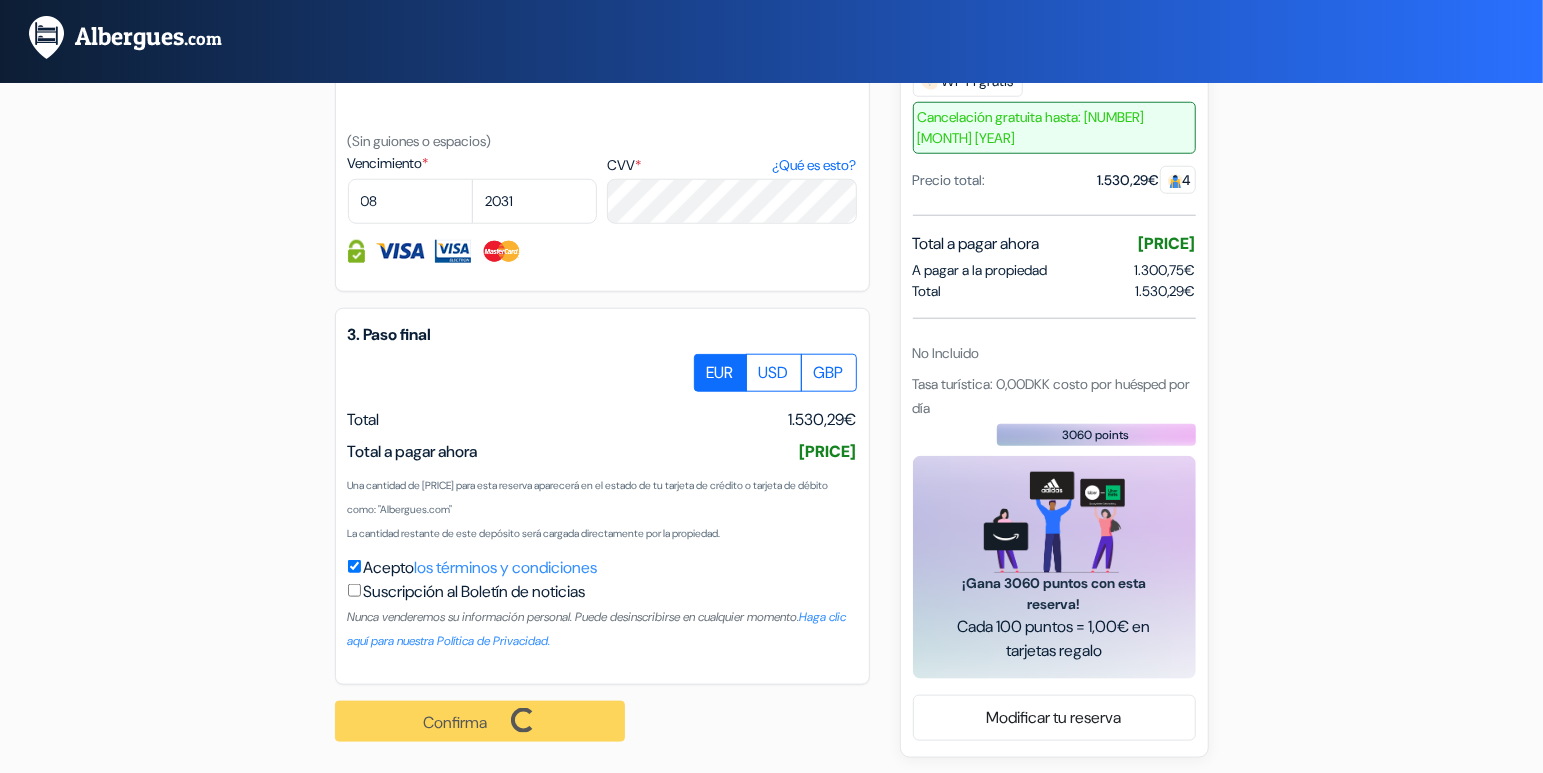 click on "Confirma
Loading...
Procesando su pedido..." at bounding box center (491, 721) 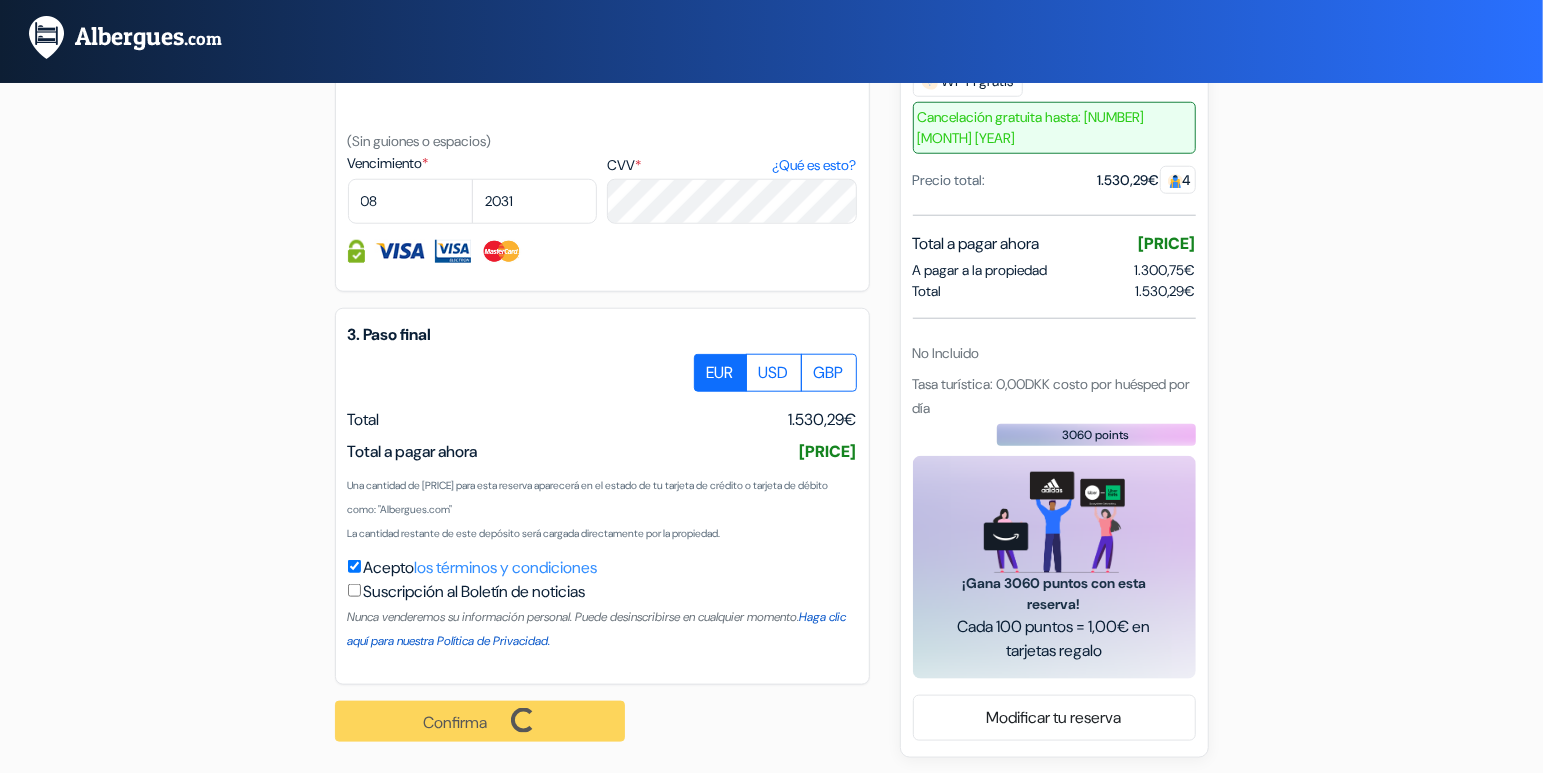 scroll, scrollTop: 1071, scrollLeft: 0, axis: vertical 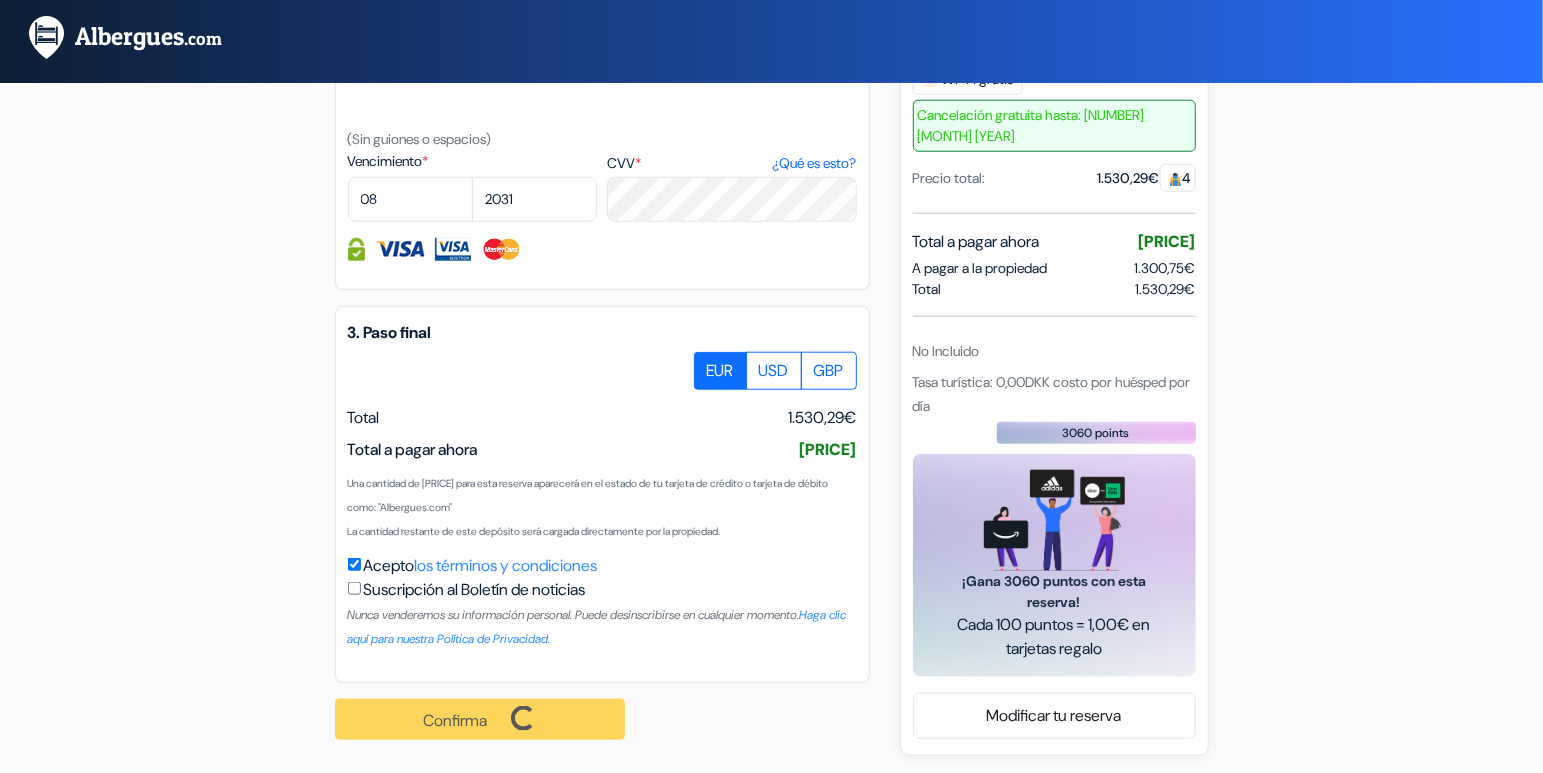 click on "Confirma
Loading...
Procesando su pedido..." at bounding box center [491, 719] 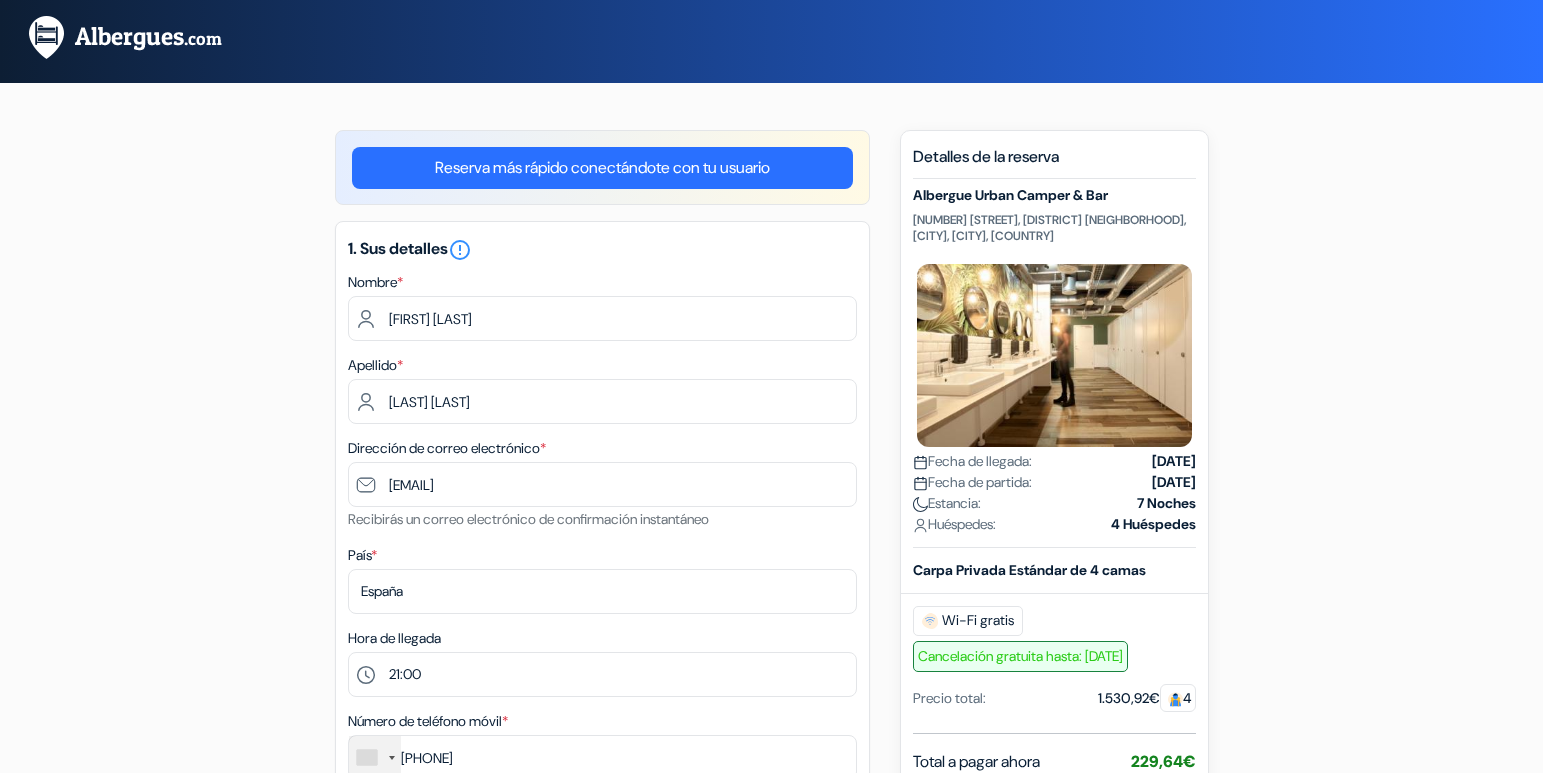 select on "21" 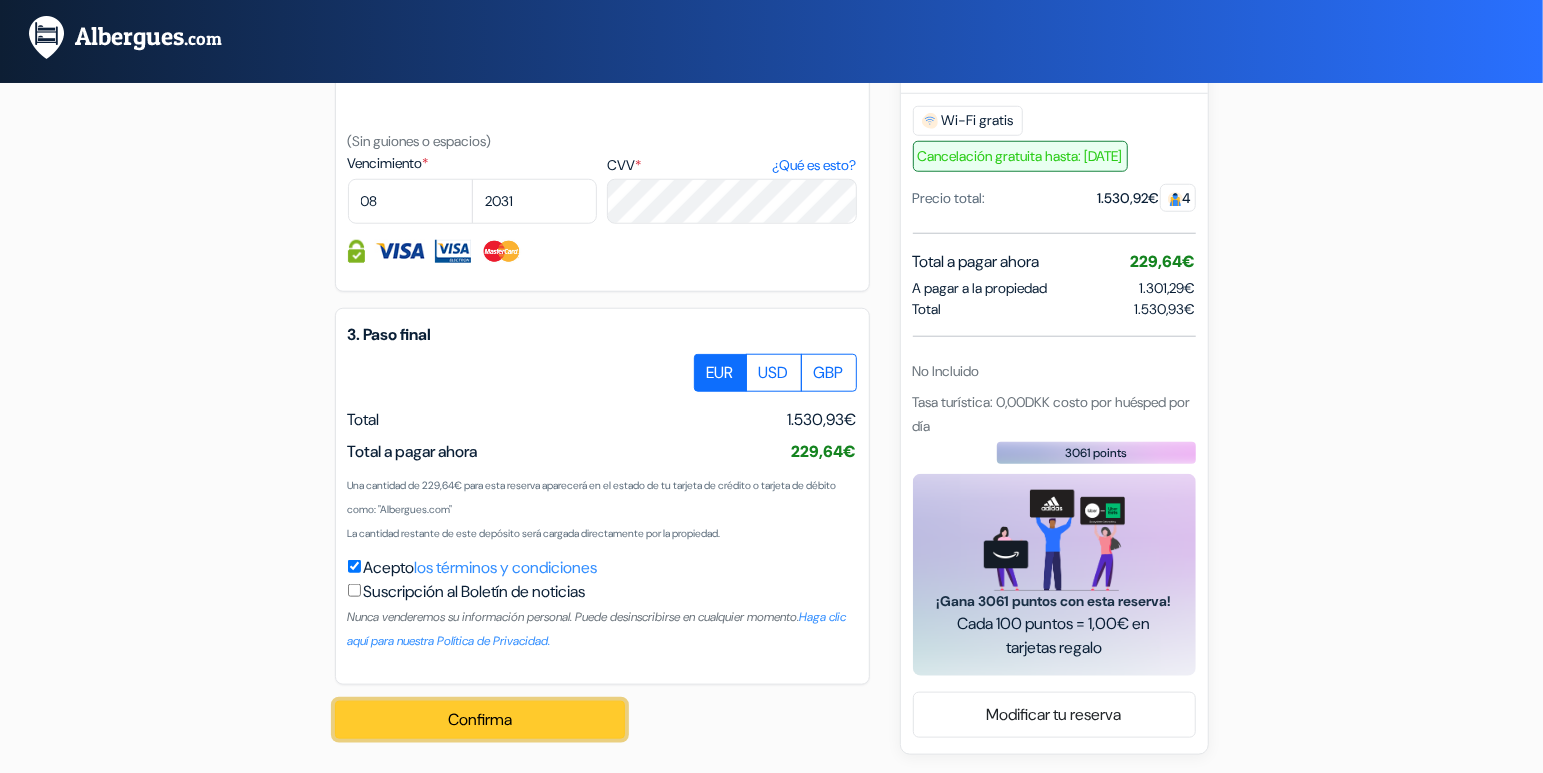 click on "Confirma
Loading..." at bounding box center (480, 720) 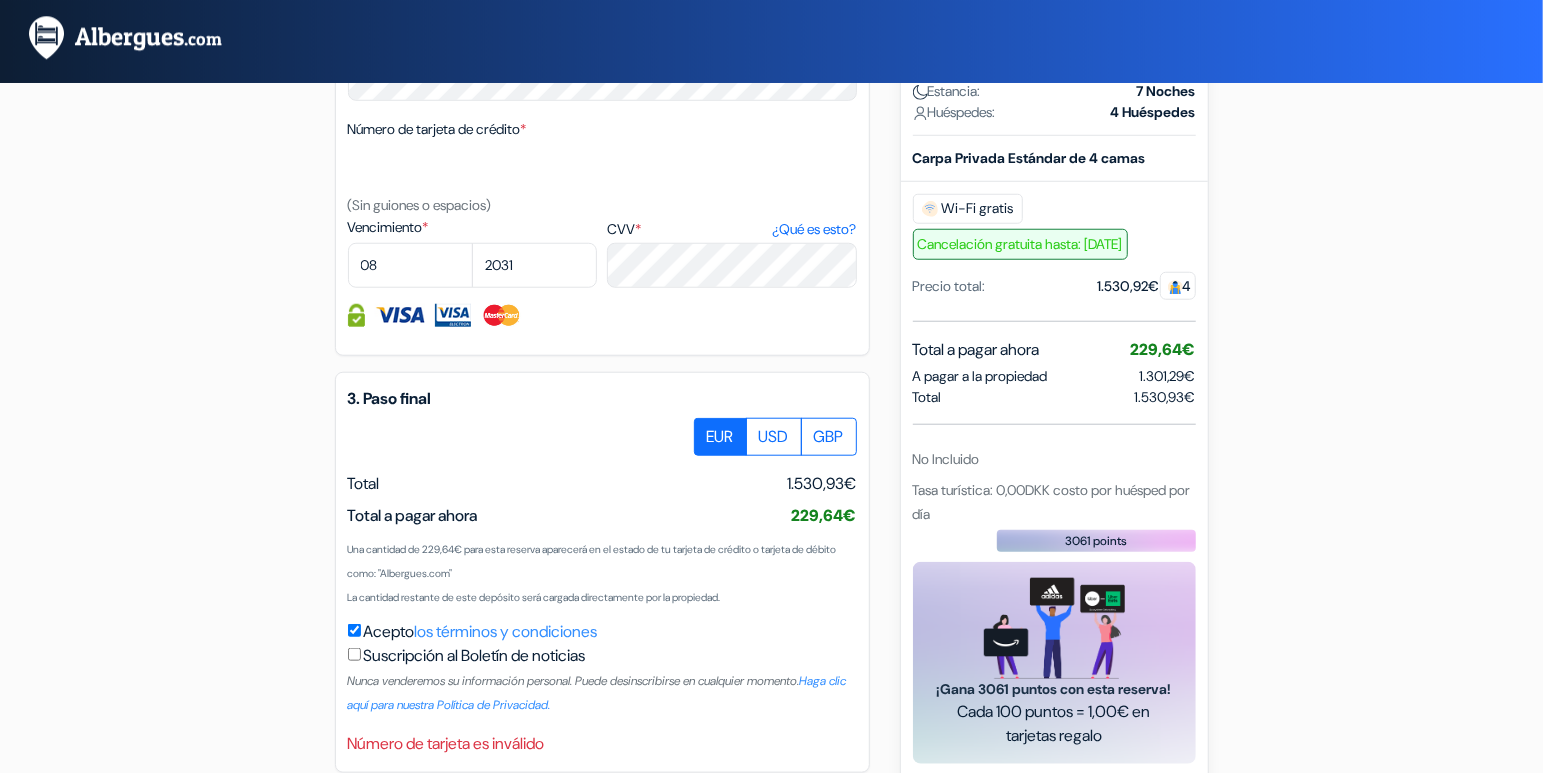 scroll, scrollTop: 907, scrollLeft: 0, axis: vertical 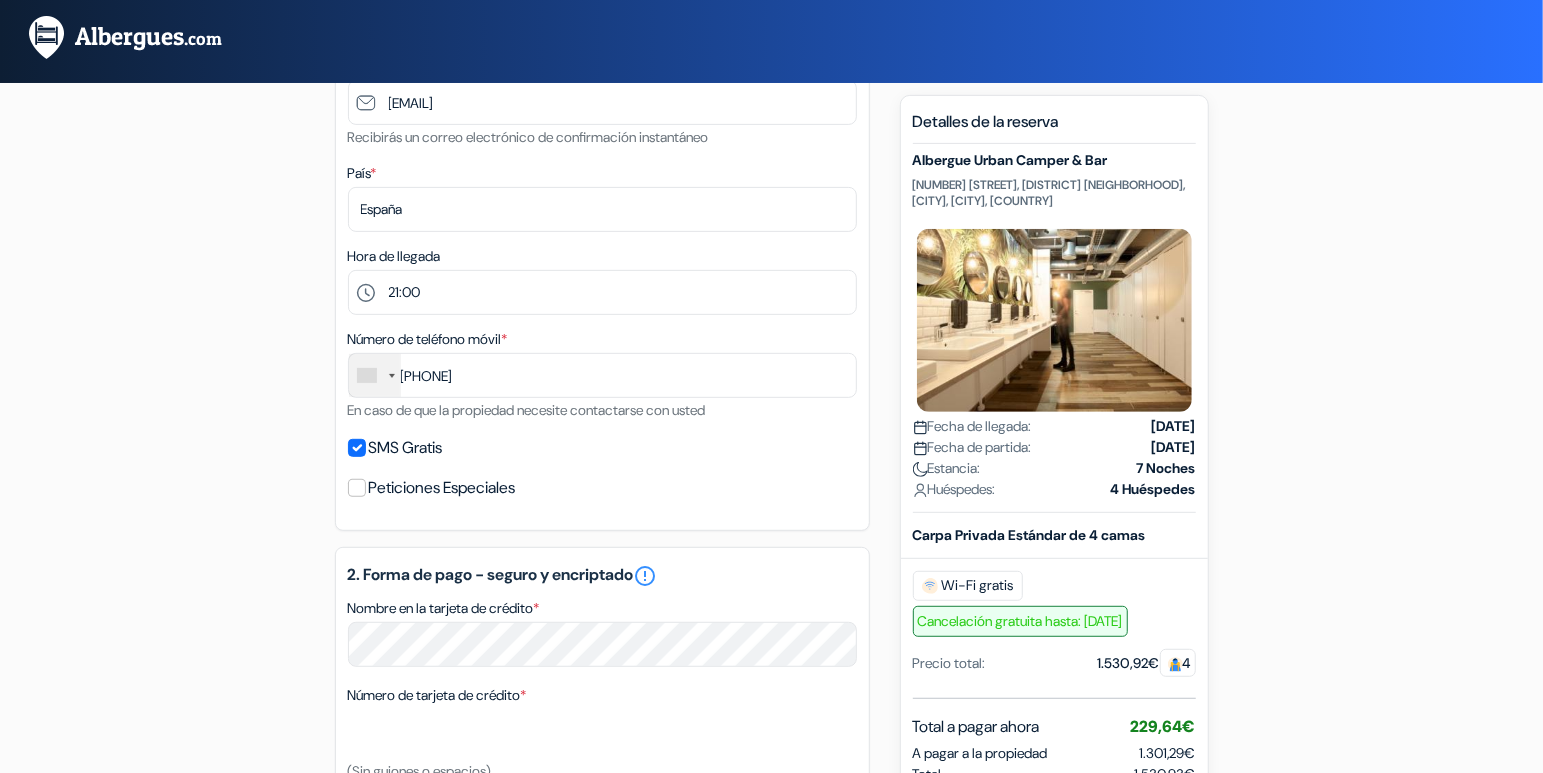 click on "Peticiones Especiales" at bounding box center [602, 488] 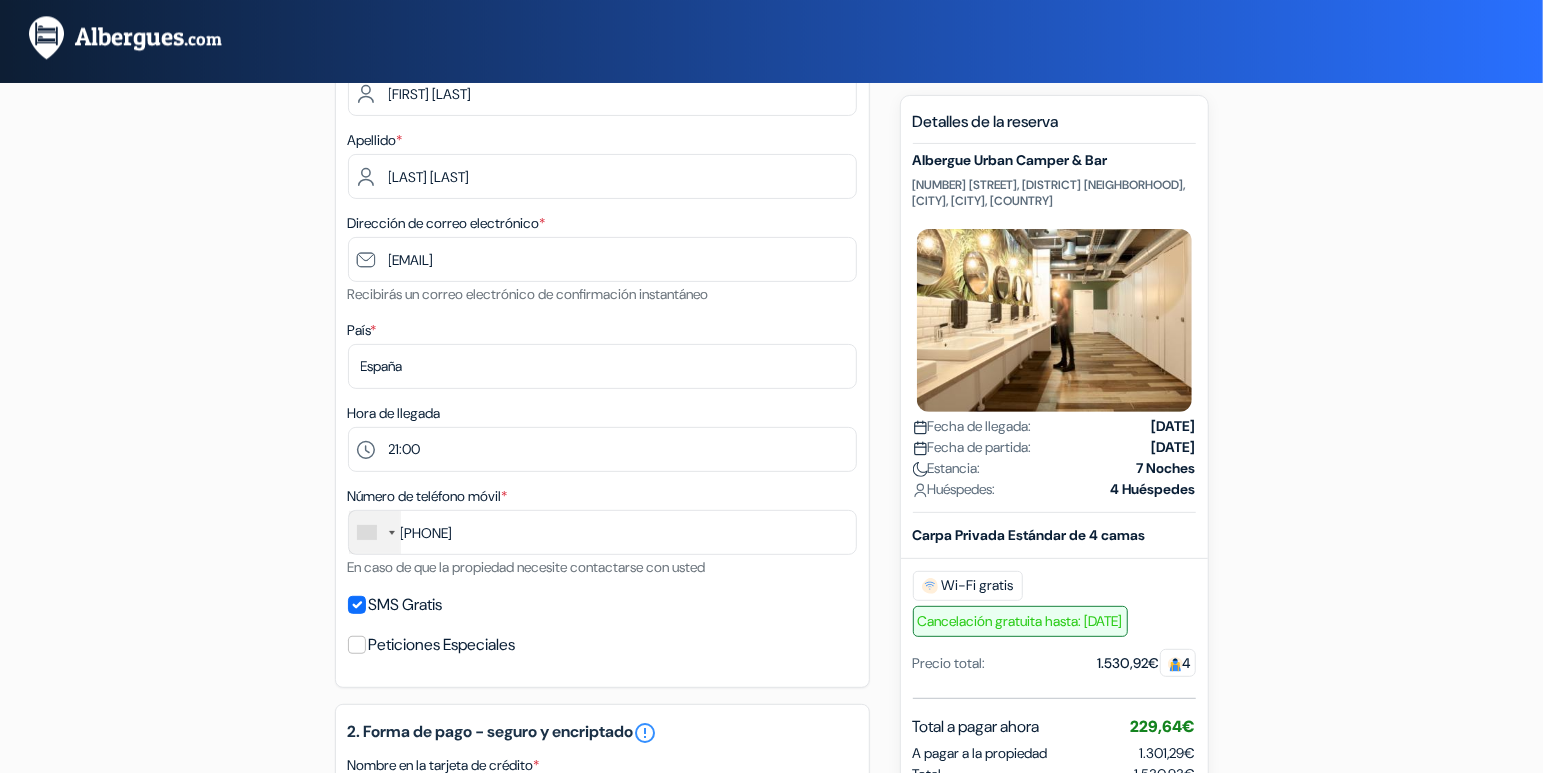 scroll, scrollTop: 0, scrollLeft: 0, axis: both 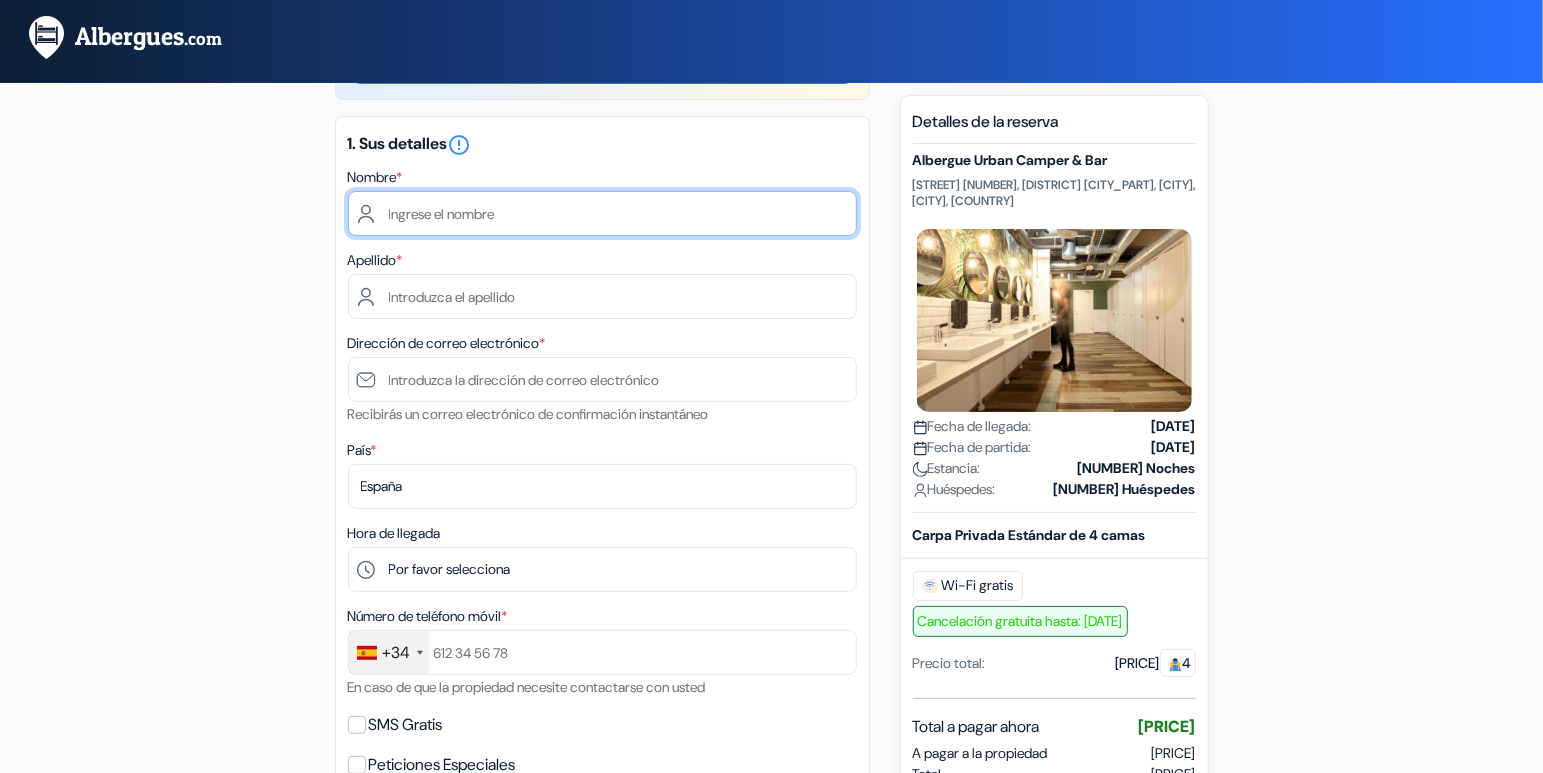click at bounding box center [602, 213] 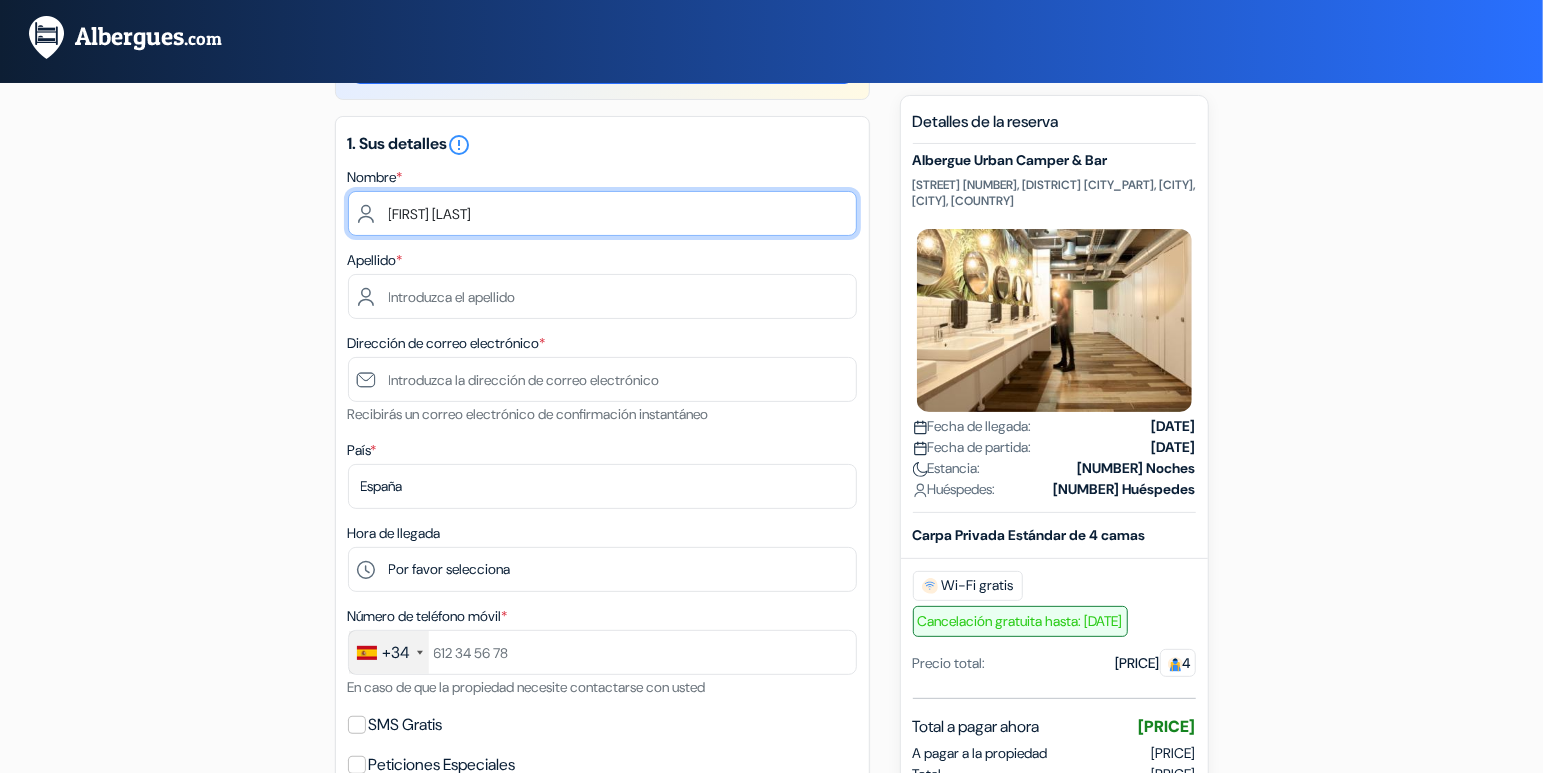 type on "Maria Dolores" 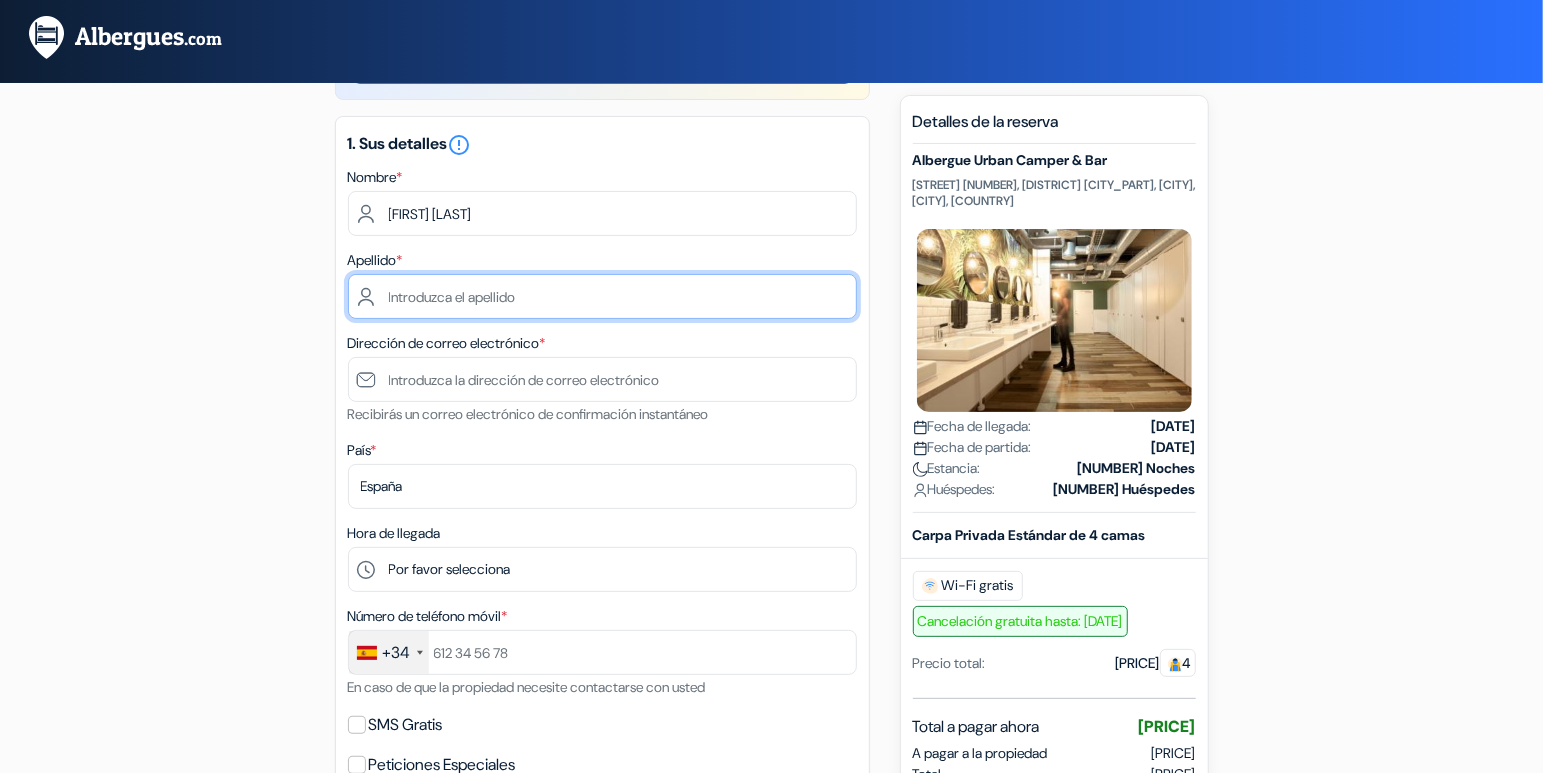 click at bounding box center [602, 296] 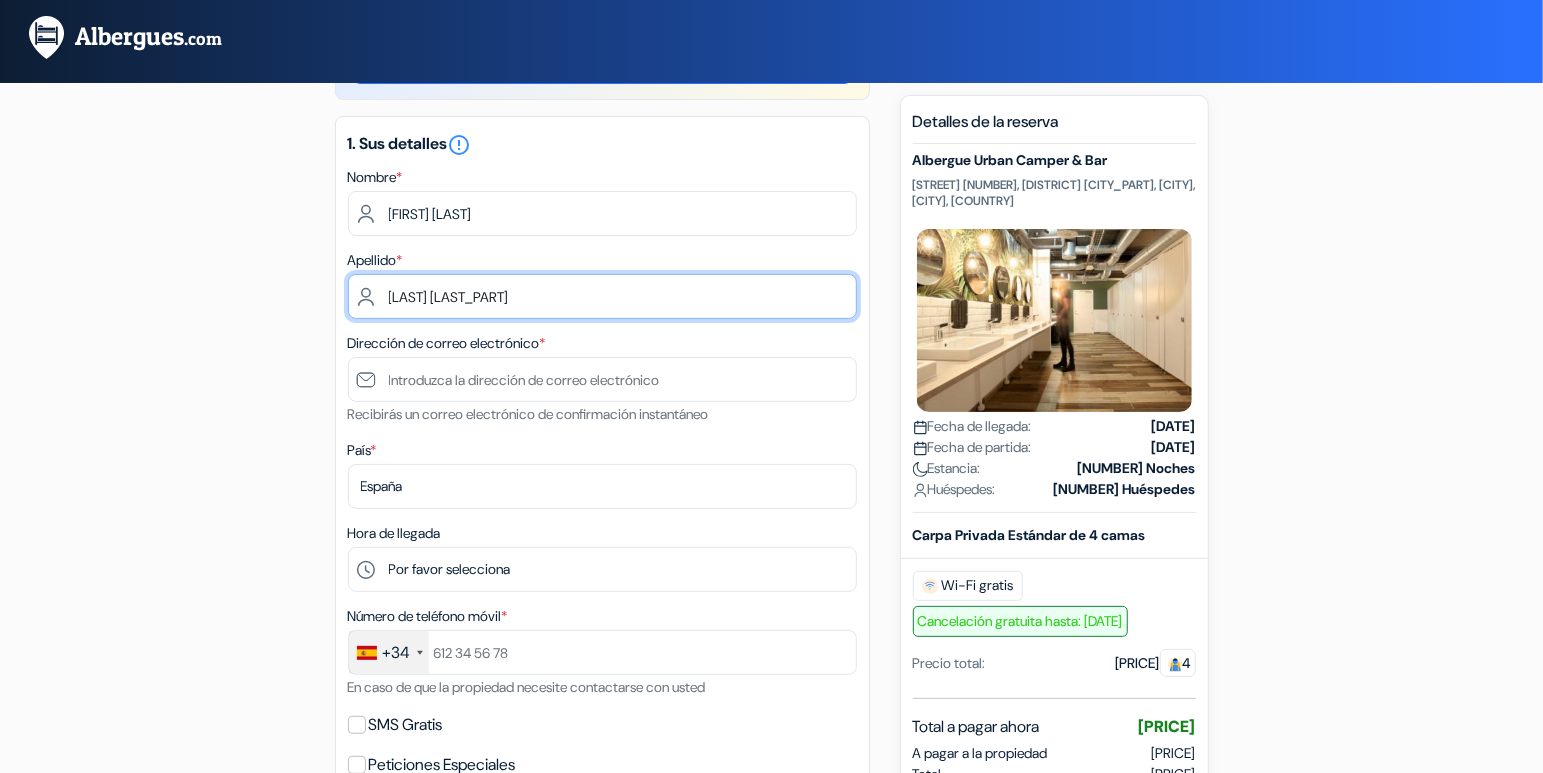 type on "[LAST] [LAST]" 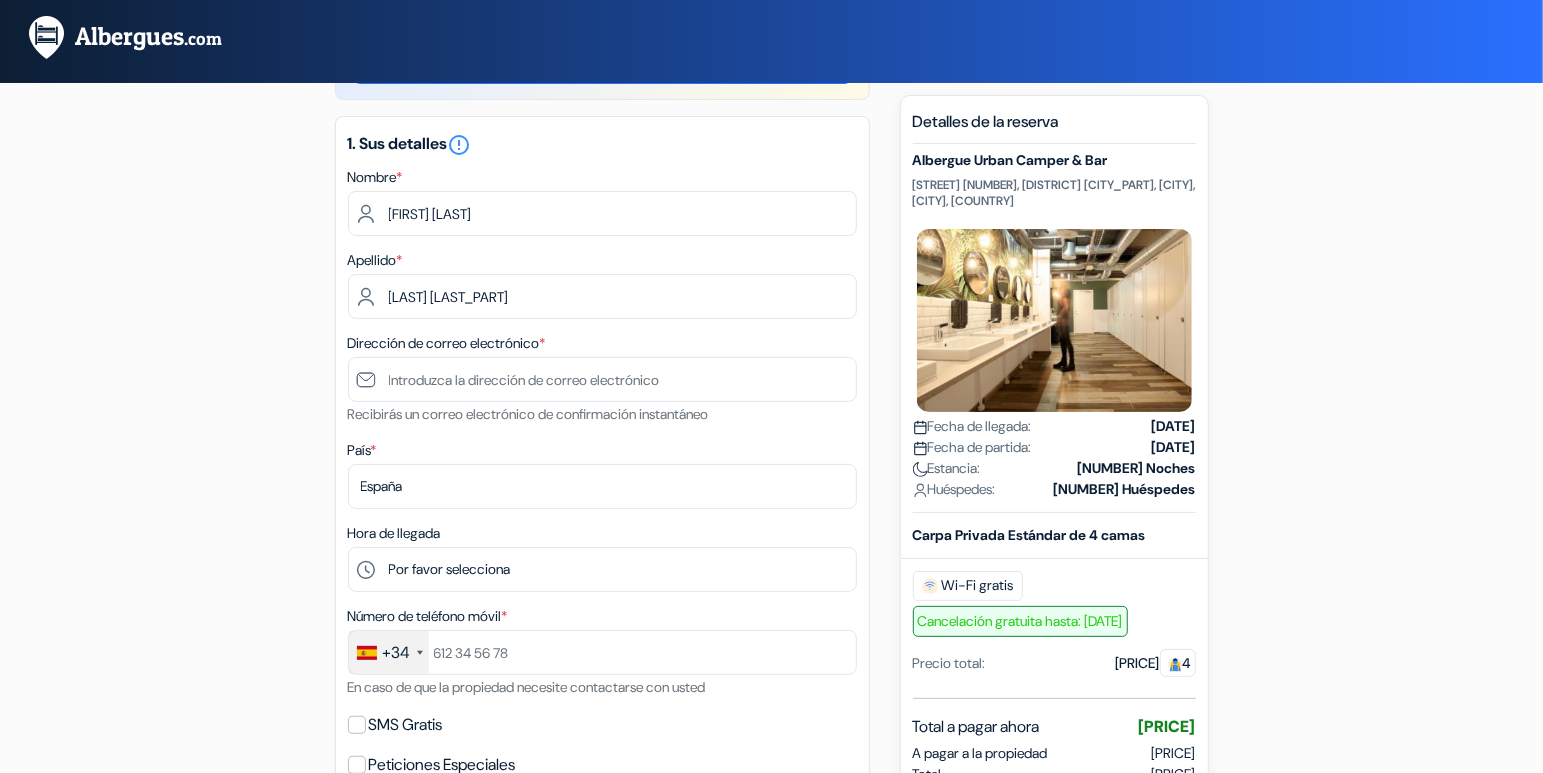 click on "País  *
Selecciona país
Abjasia
Afganistán
Albania
Alemania
Andorra
Angola
Anguila                                     Antigua y Barbuda" at bounding box center (602, 473) 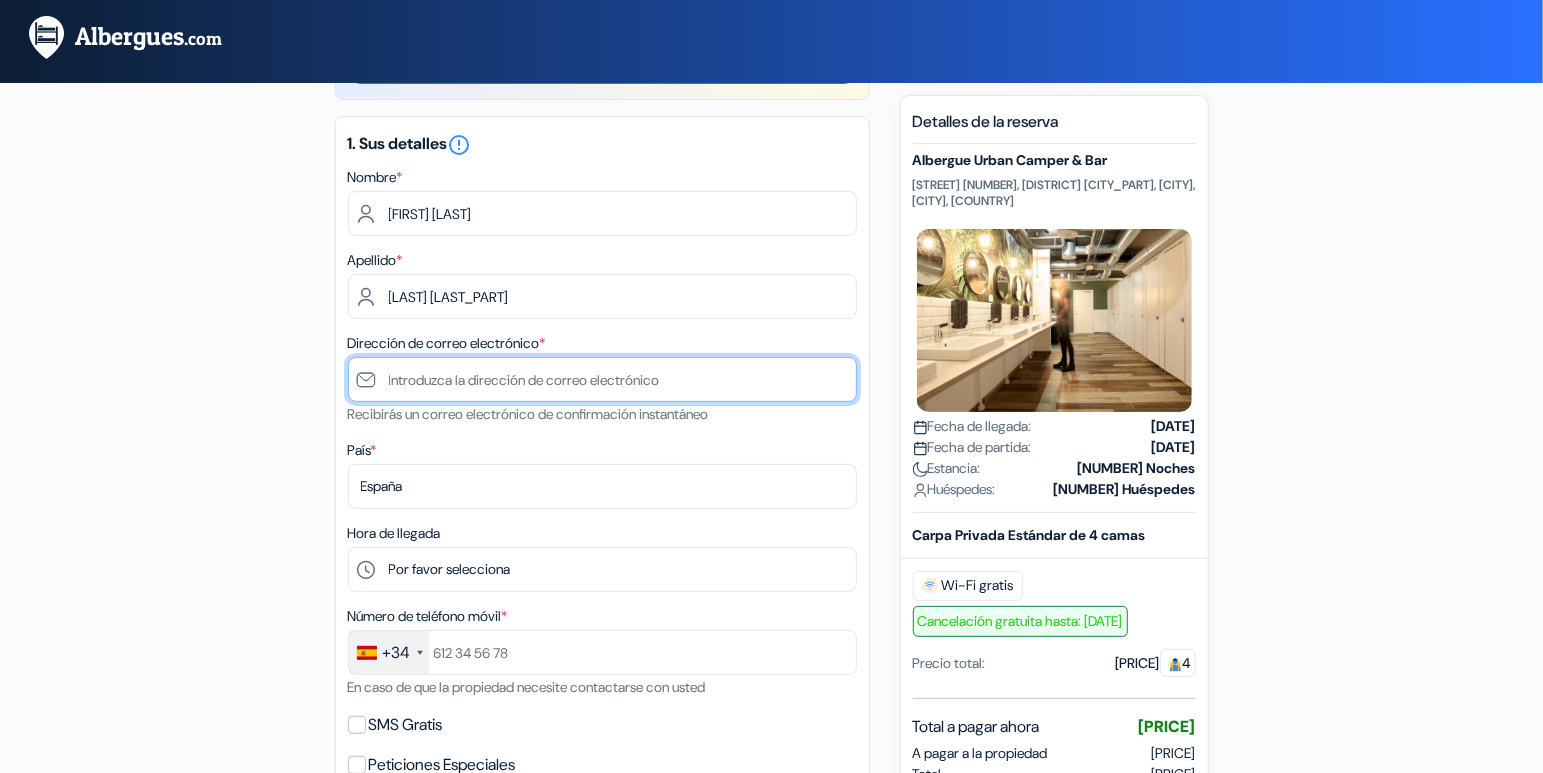 click at bounding box center [602, 379] 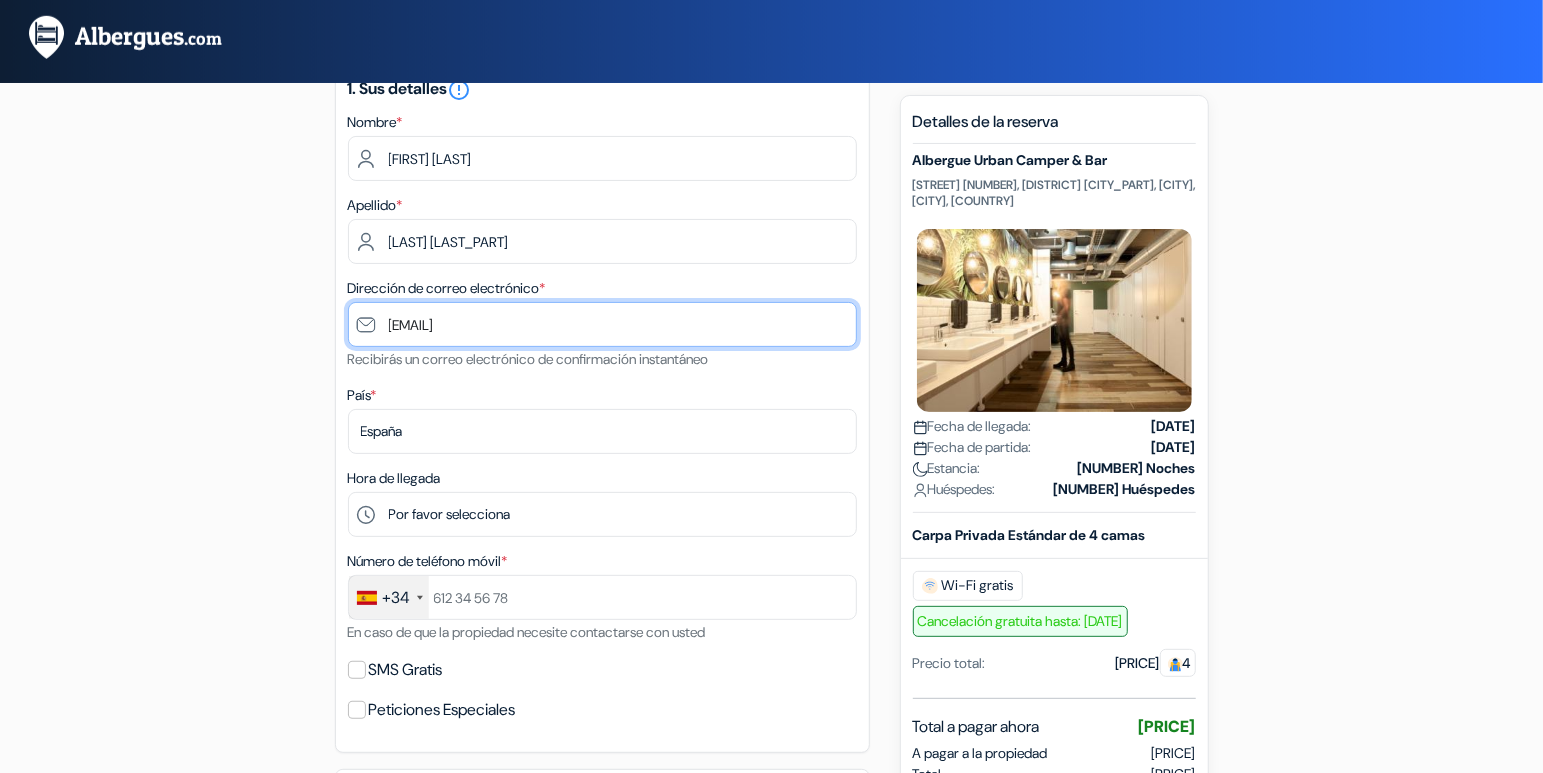 scroll, scrollTop: 210, scrollLeft: 0, axis: vertical 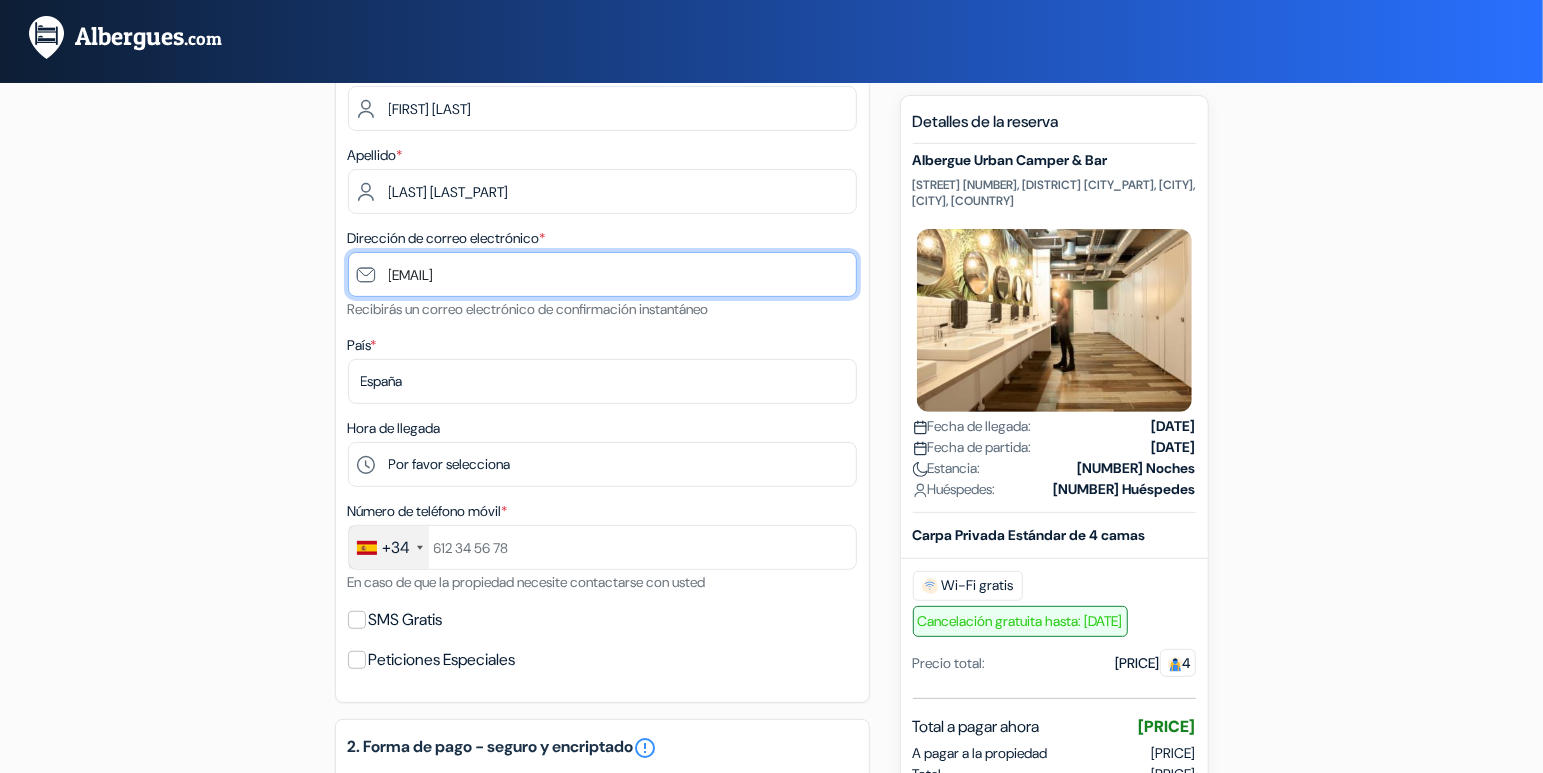 type on "[EMAIL]" 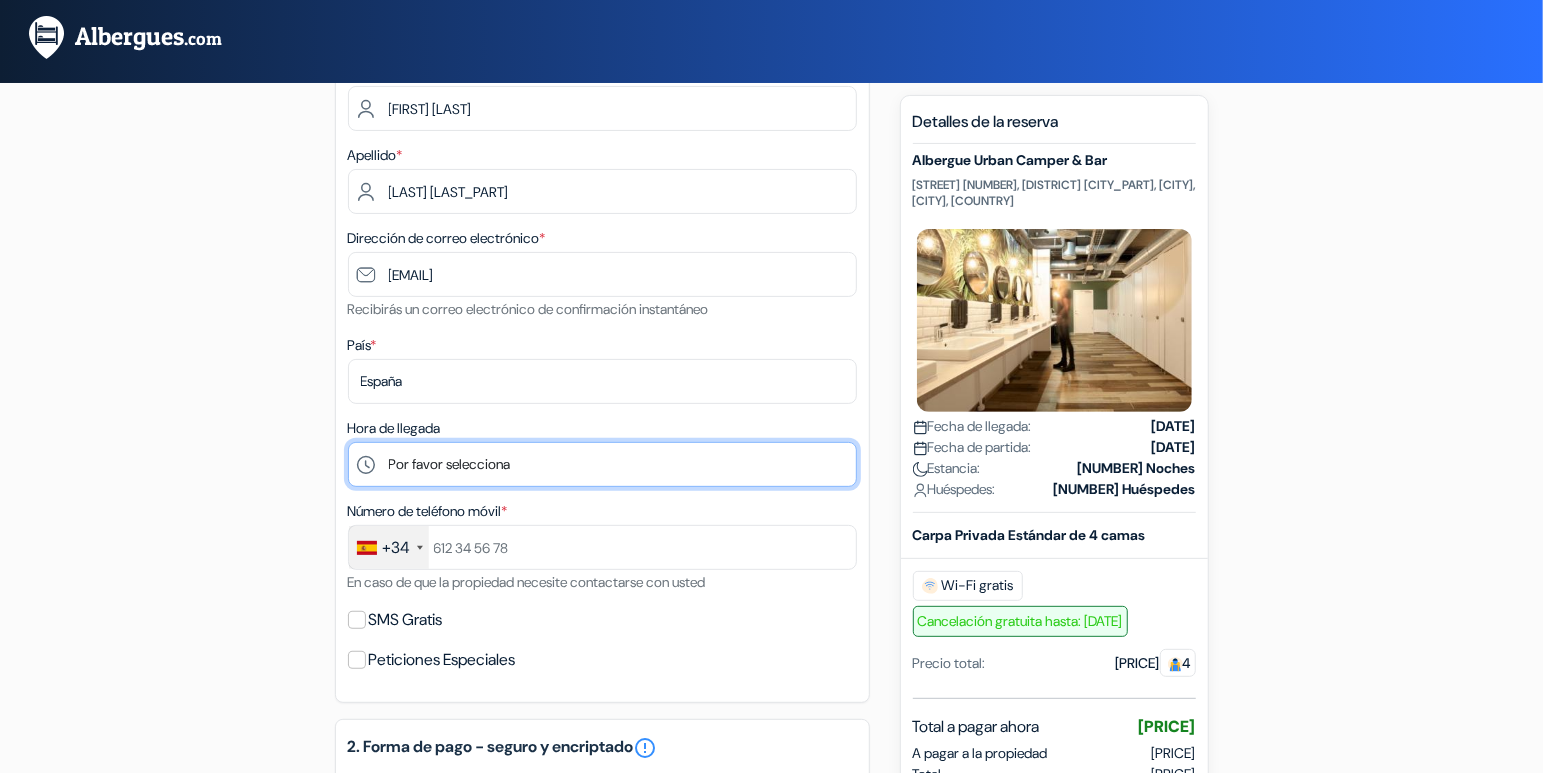select on "21" 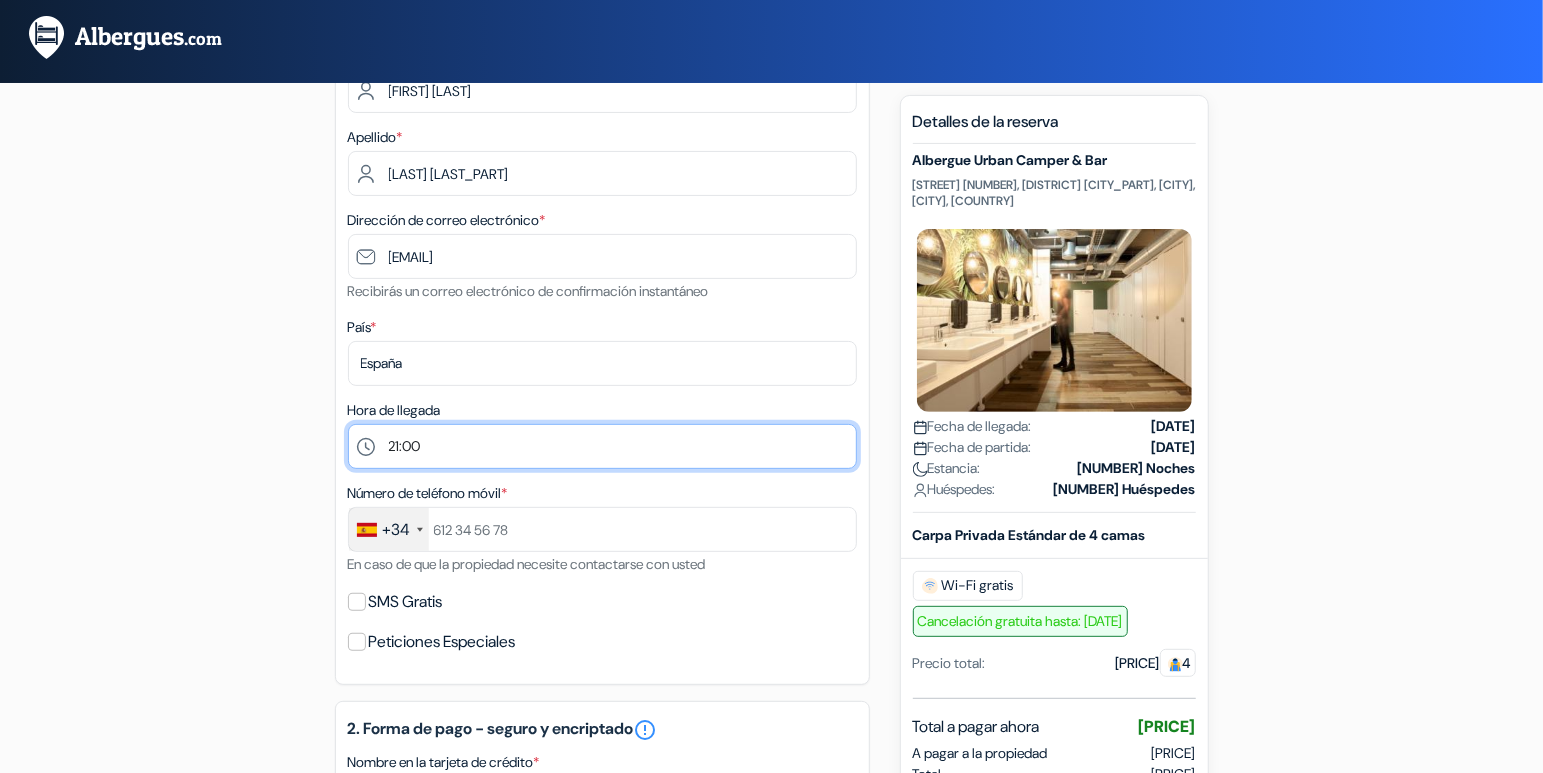 scroll, scrollTop: 315, scrollLeft: 0, axis: vertical 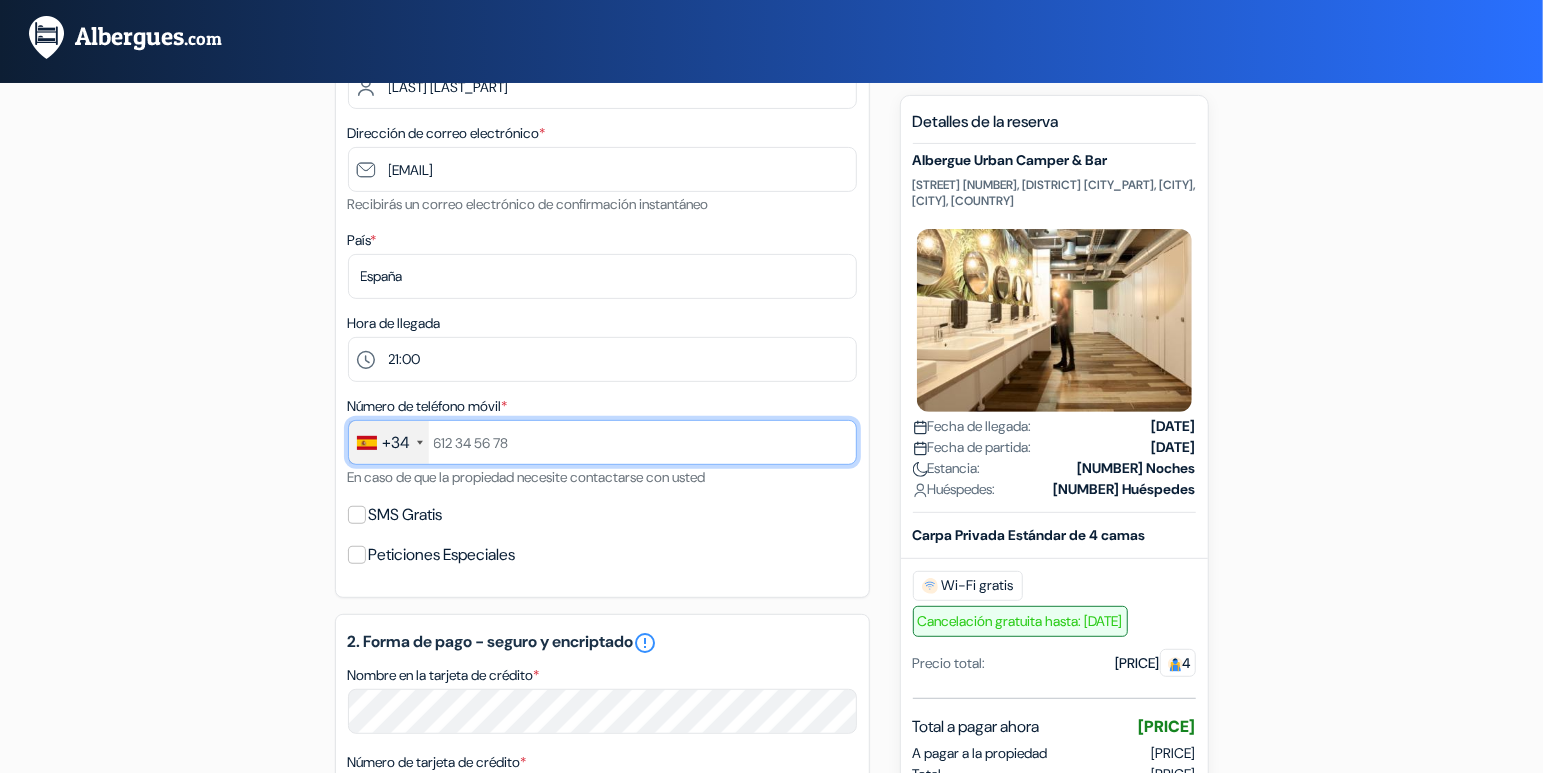 click at bounding box center [602, 442] 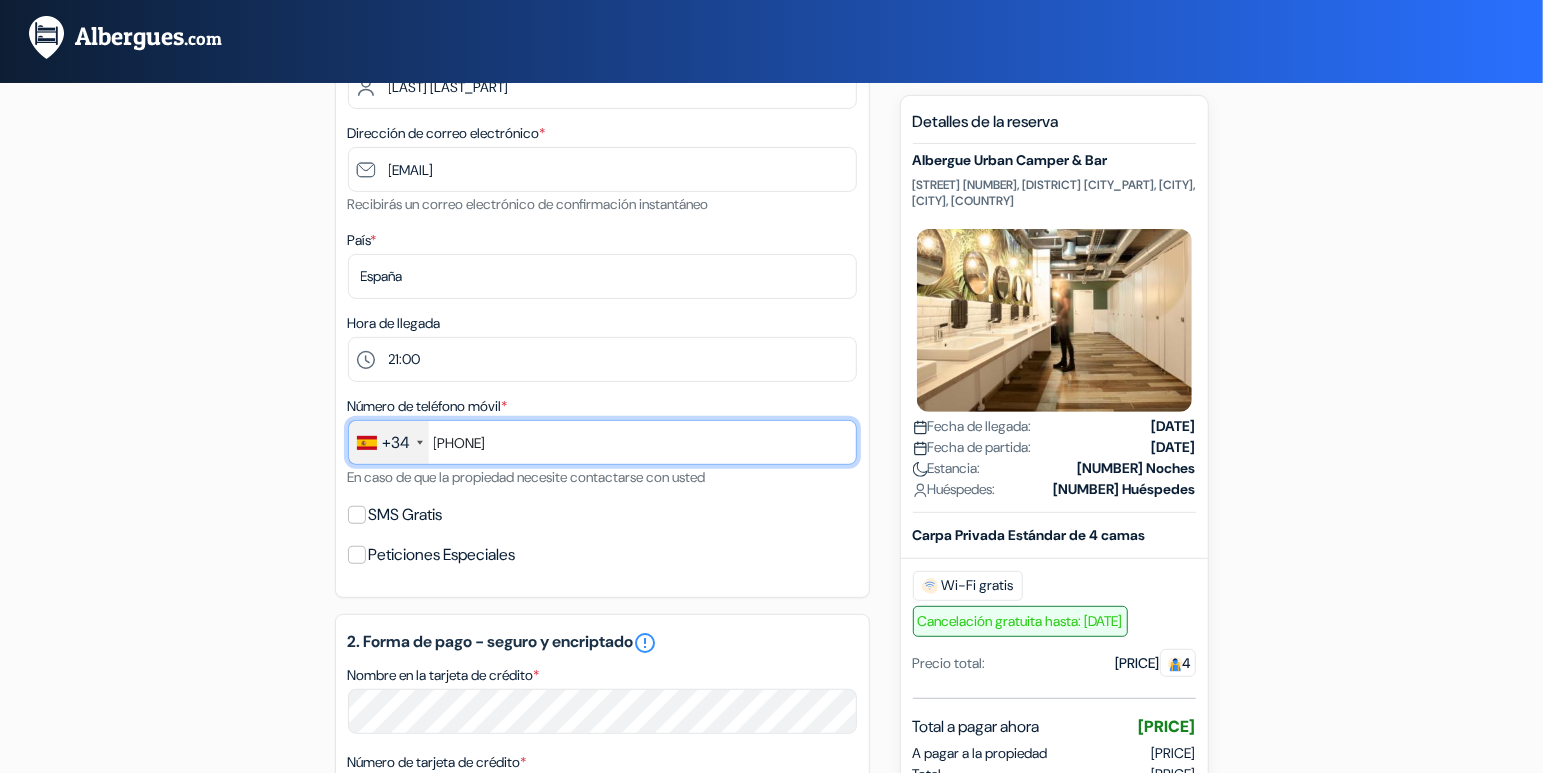 type on "[PHONE]" 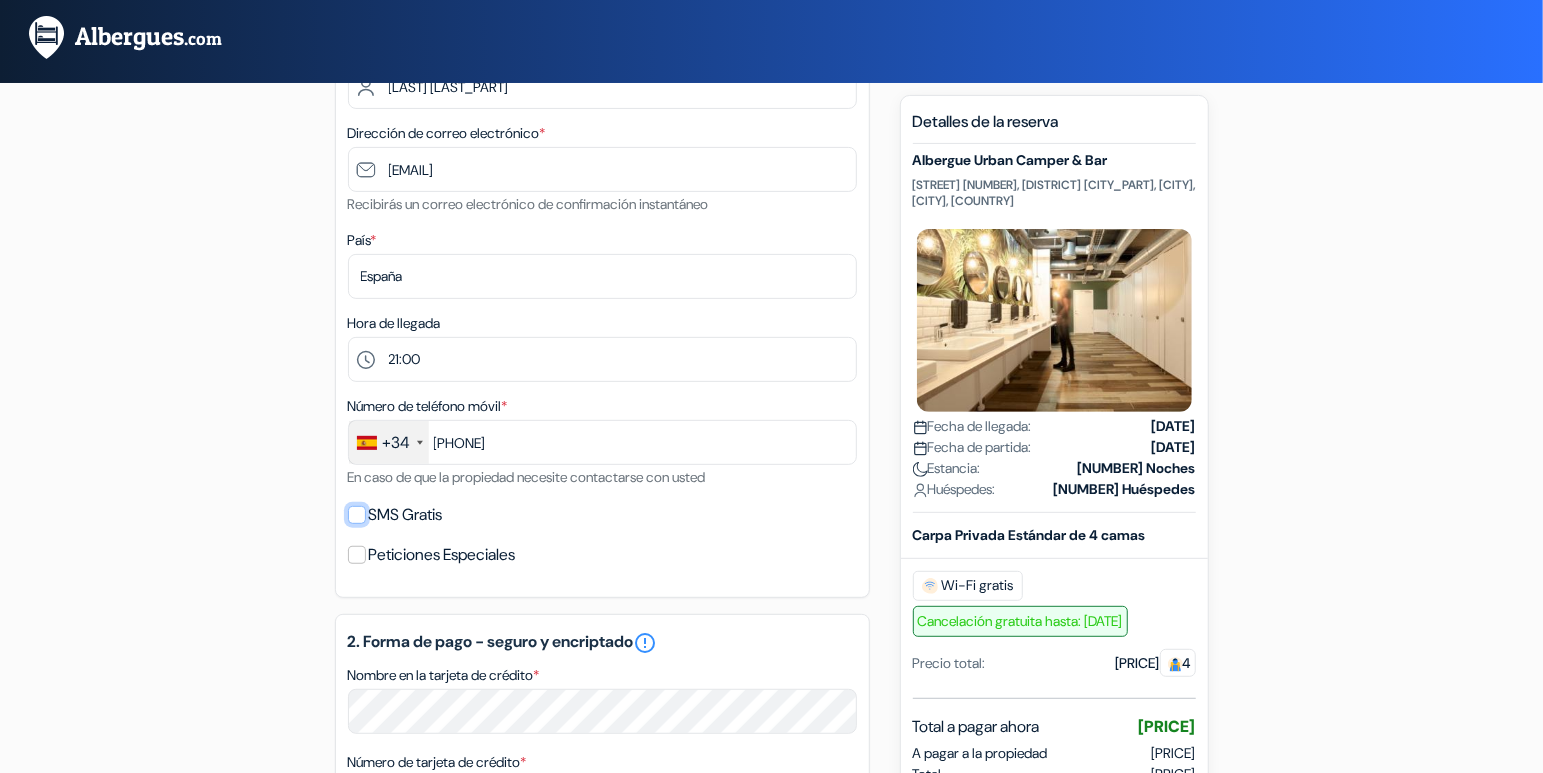 click on "SMS Gratis" at bounding box center [357, 515] 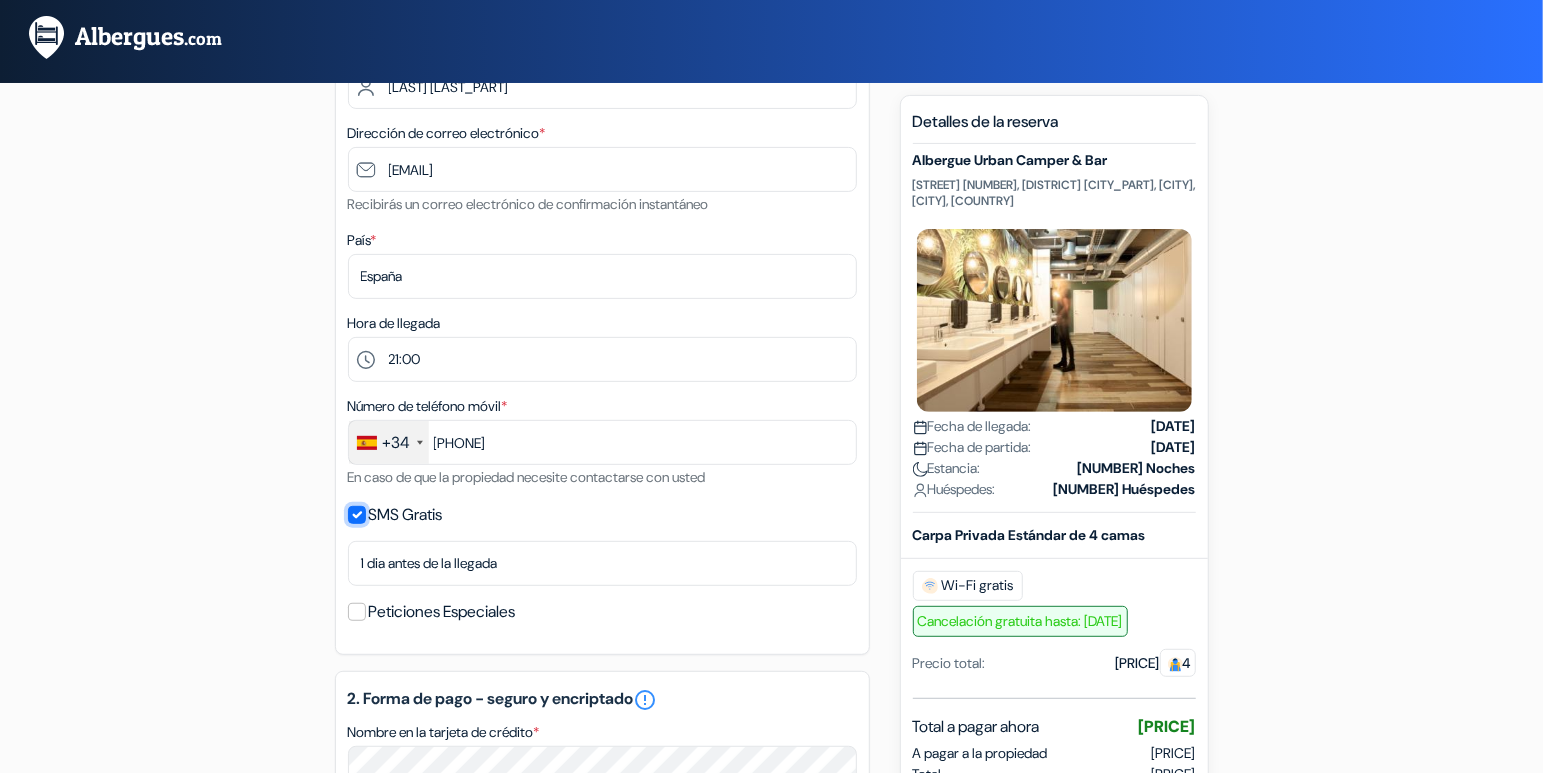 scroll, scrollTop: 630, scrollLeft: 0, axis: vertical 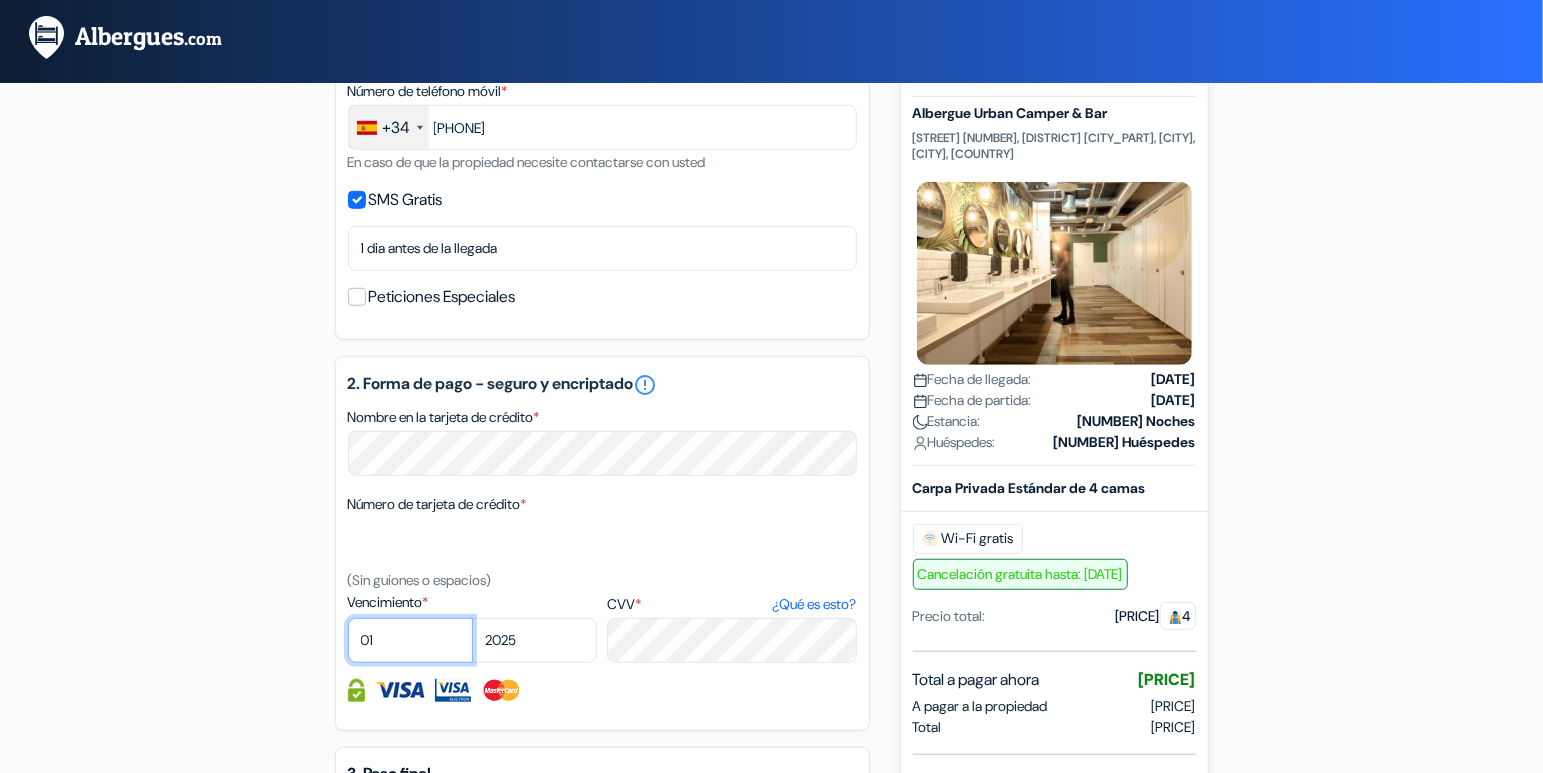 click on "01
02
03
04
05
06
07
08
09
10
11
12" at bounding box center [410, 640] 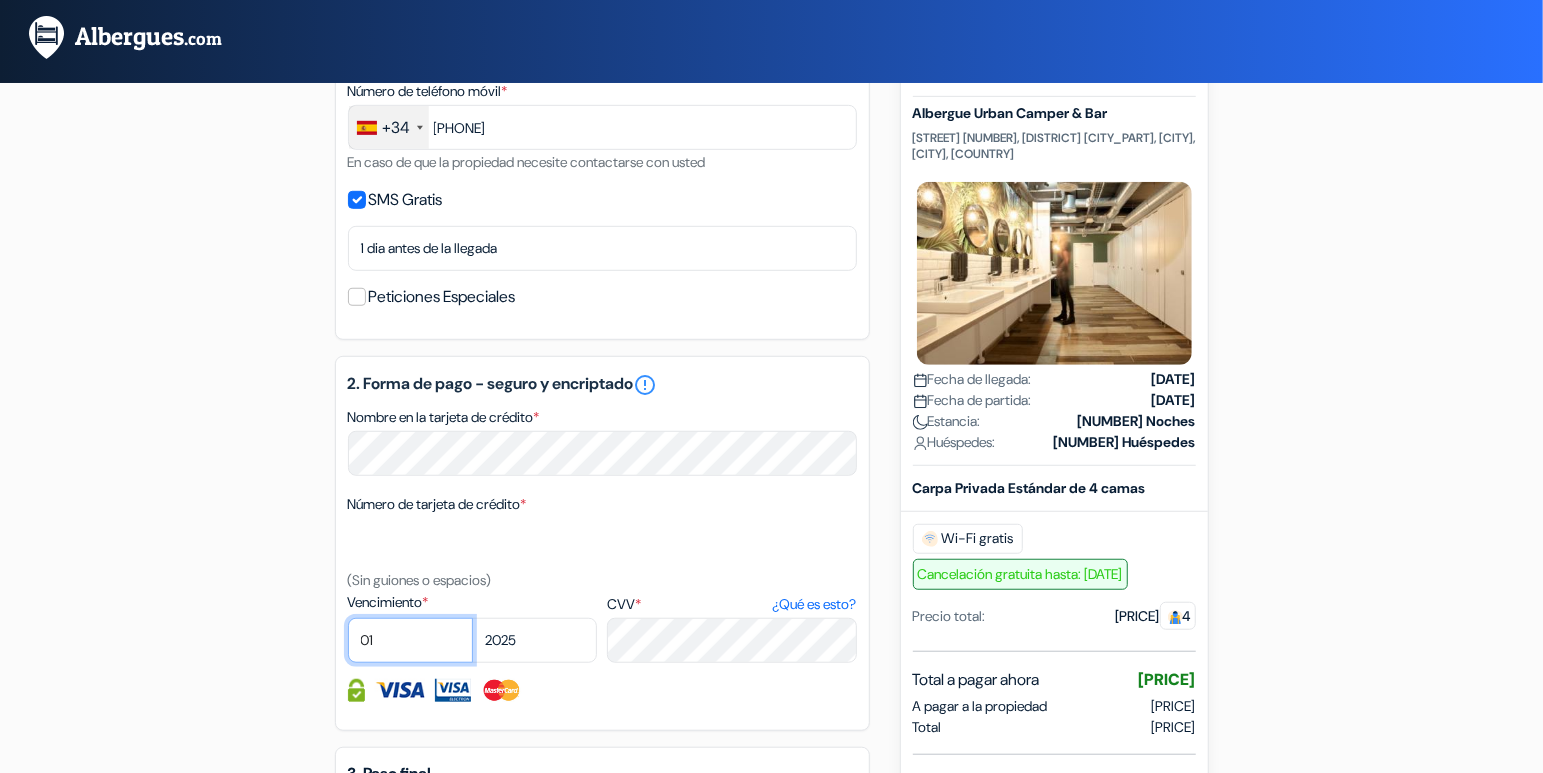 select on "03" 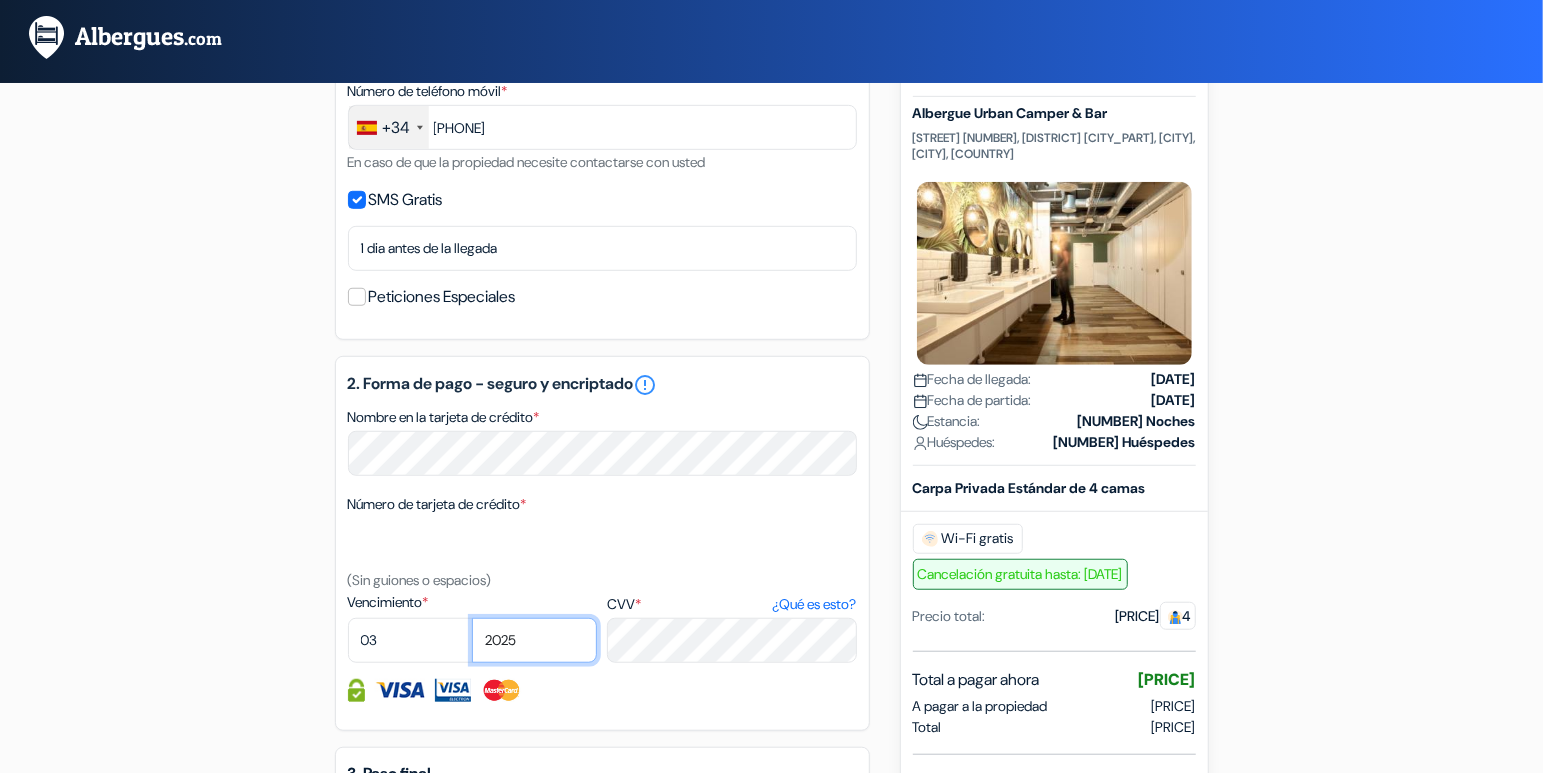 click on "2025
2026
2027
2028
2029
2030
2031
2032
2033 2034 2035 2036 2037 2038 2039 2040 2041 2042 2043" at bounding box center [534, 640] 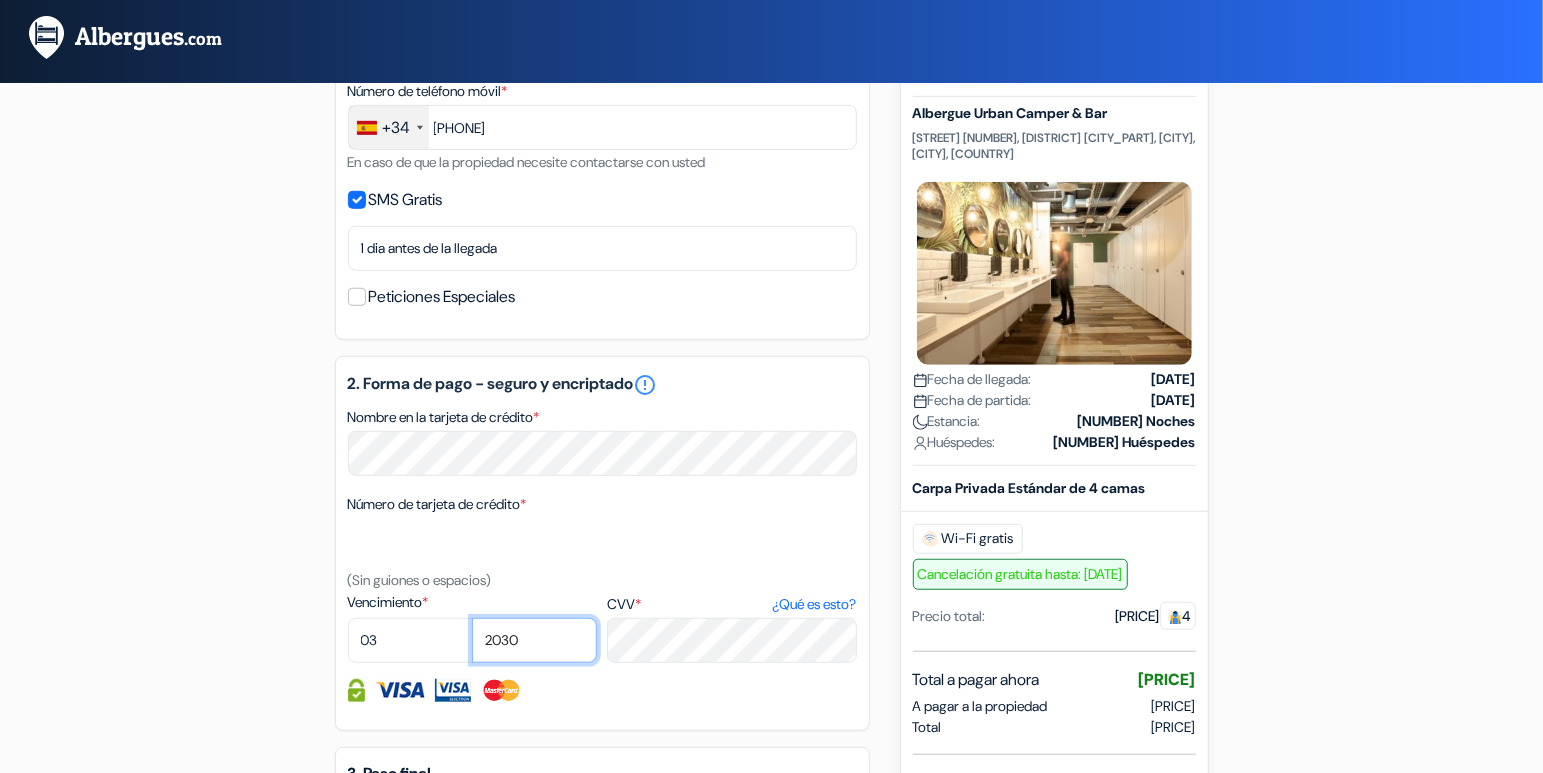 click on "2030" at bounding box center (0, 0) 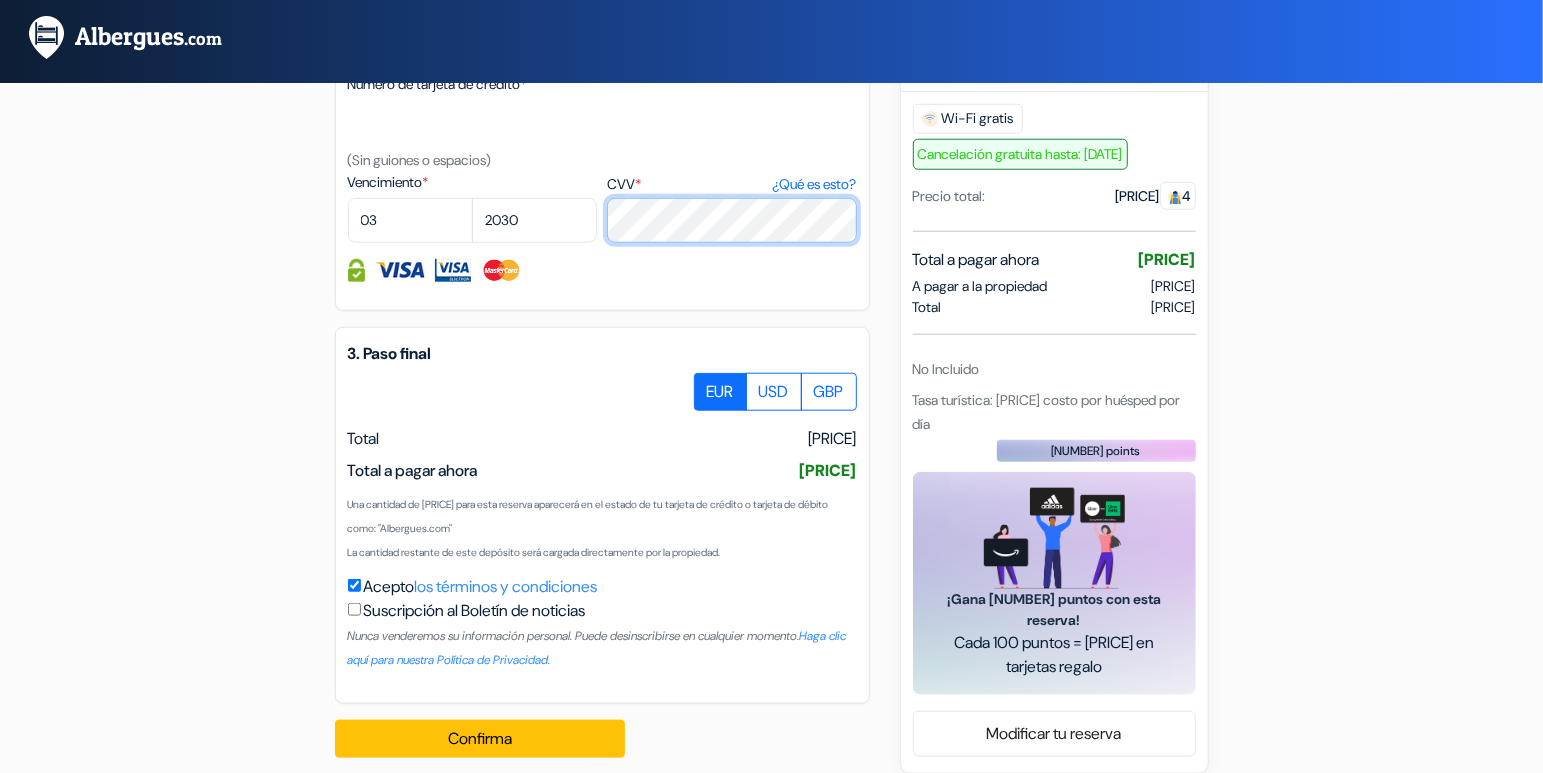 scroll, scrollTop: 1069, scrollLeft: 0, axis: vertical 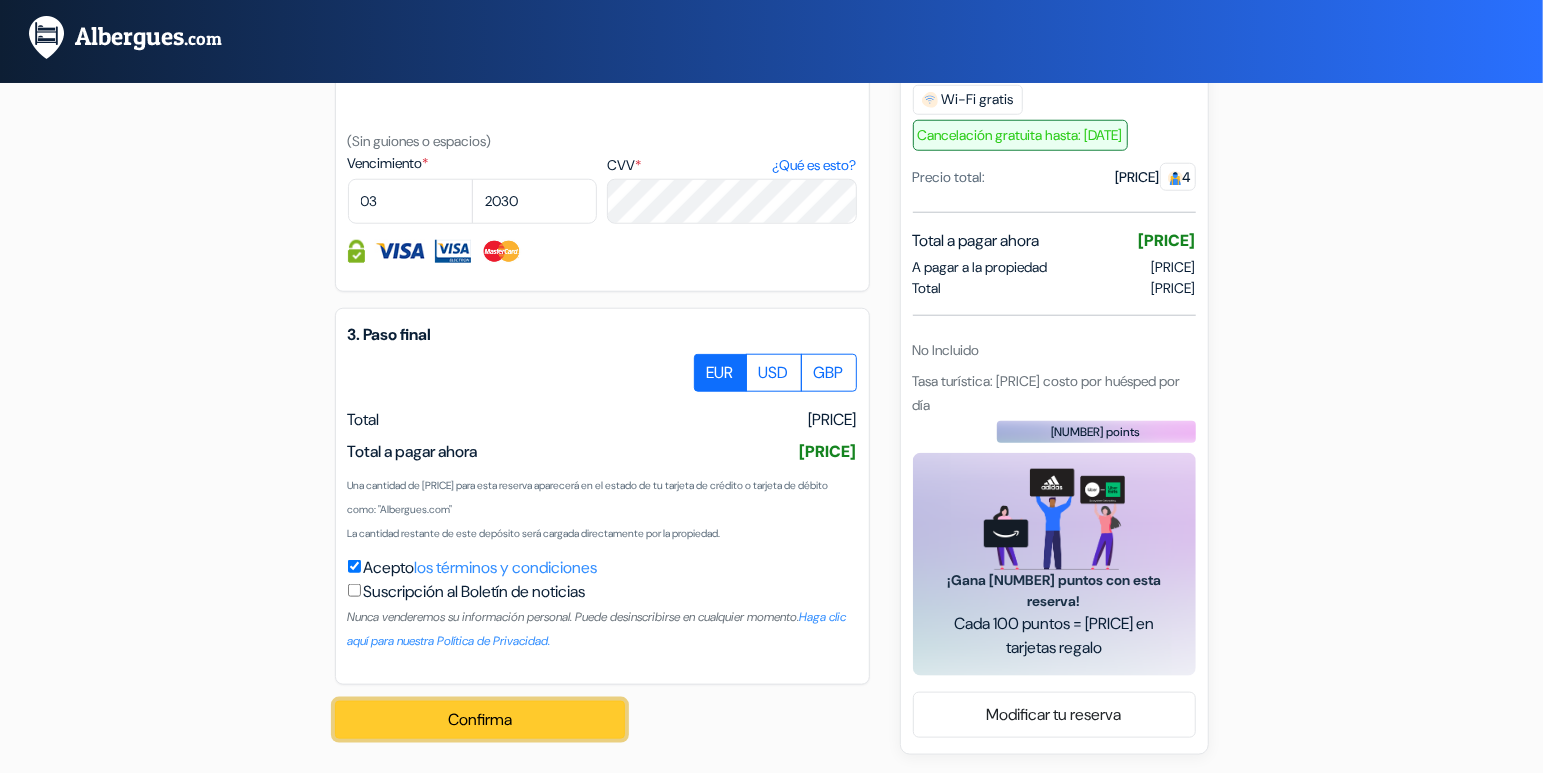 click on "Confirma
Loading..." at bounding box center [480, 720] 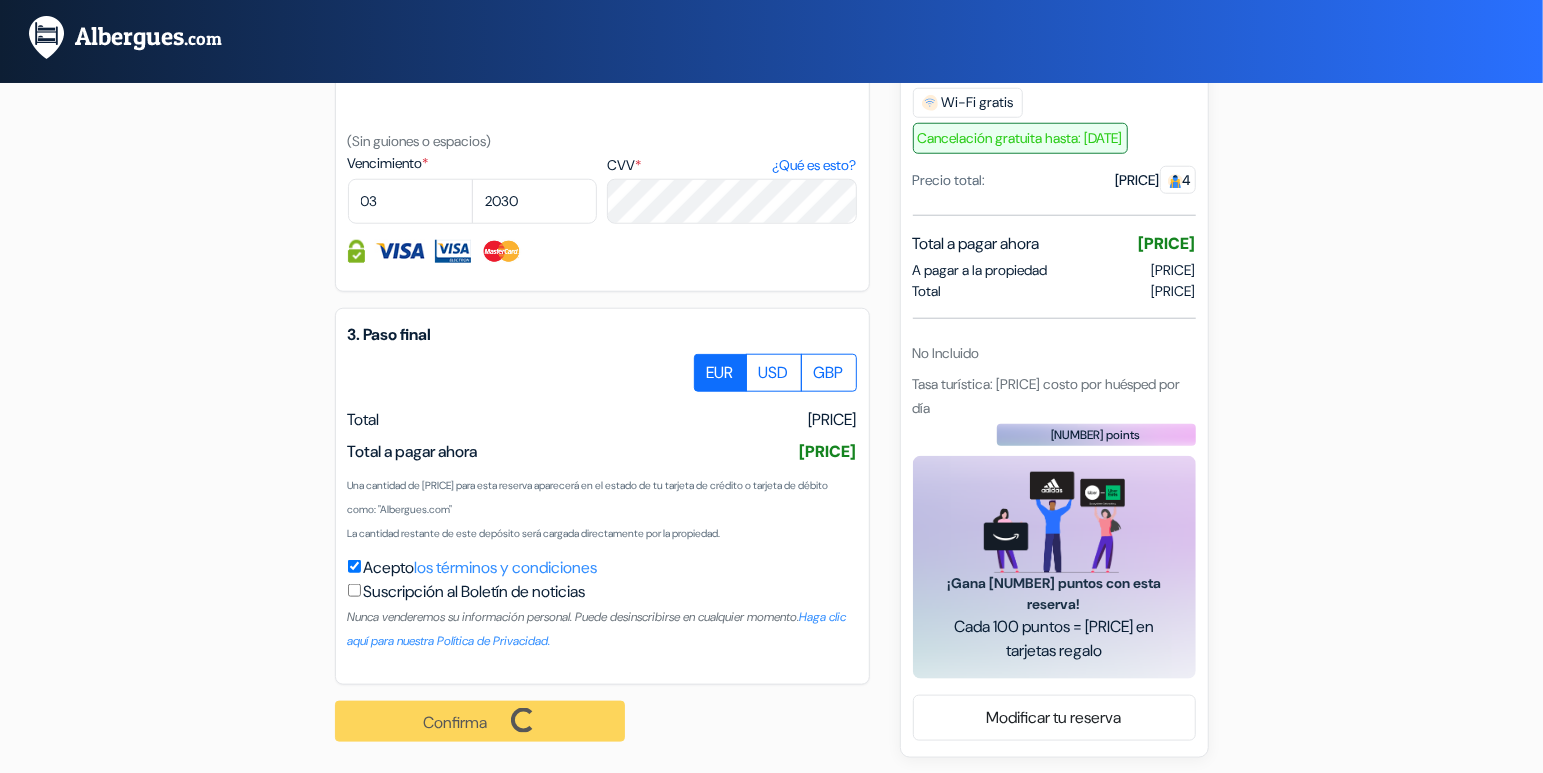 scroll, scrollTop: 1071, scrollLeft: 0, axis: vertical 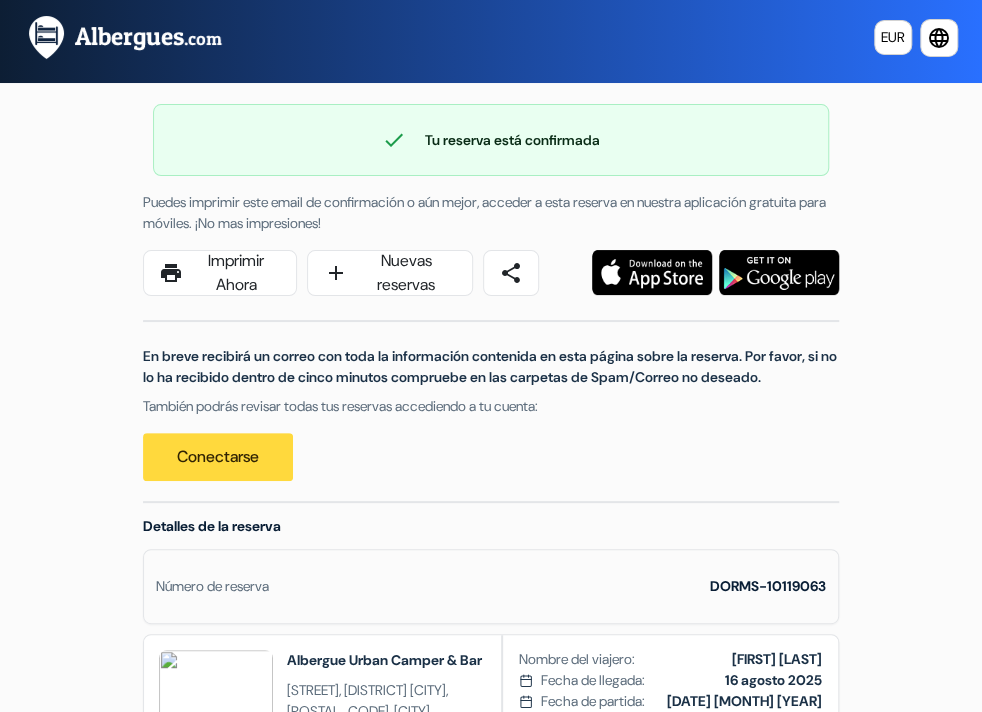 click at bounding box center [135, 37] 